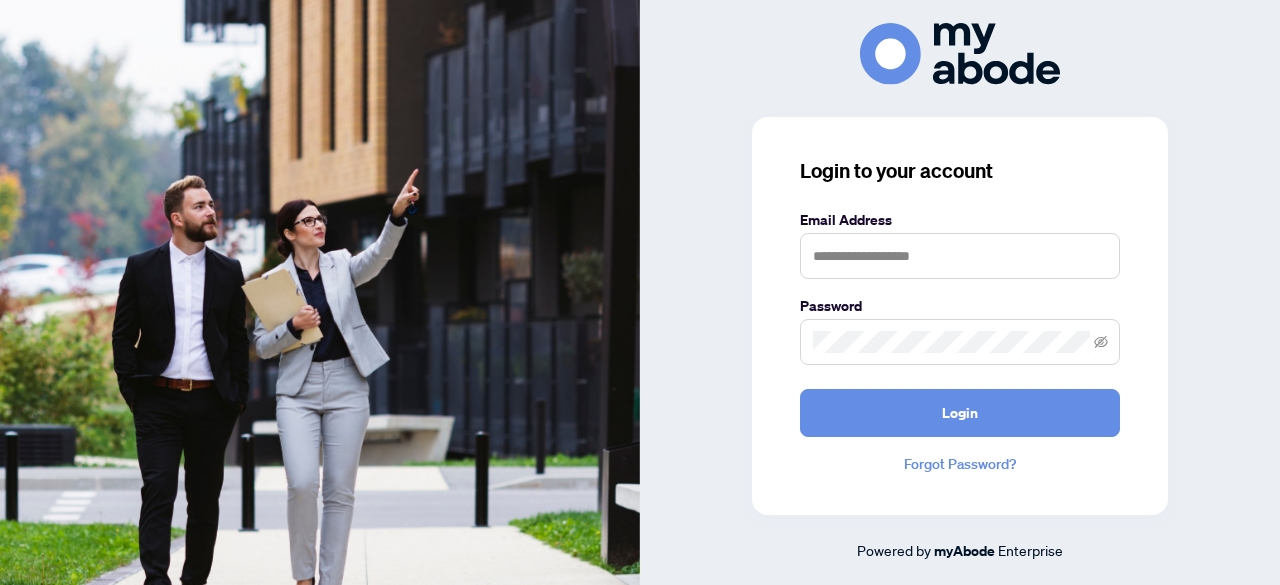 scroll, scrollTop: 0, scrollLeft: 0, axis: both 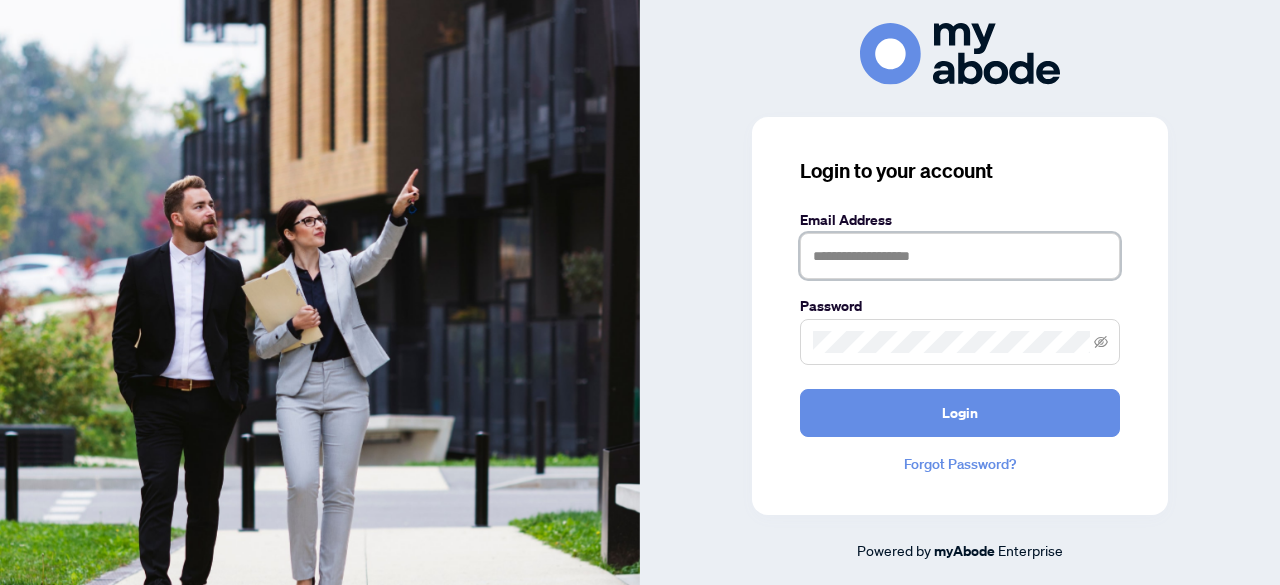 click at bounding box center [960, 256] 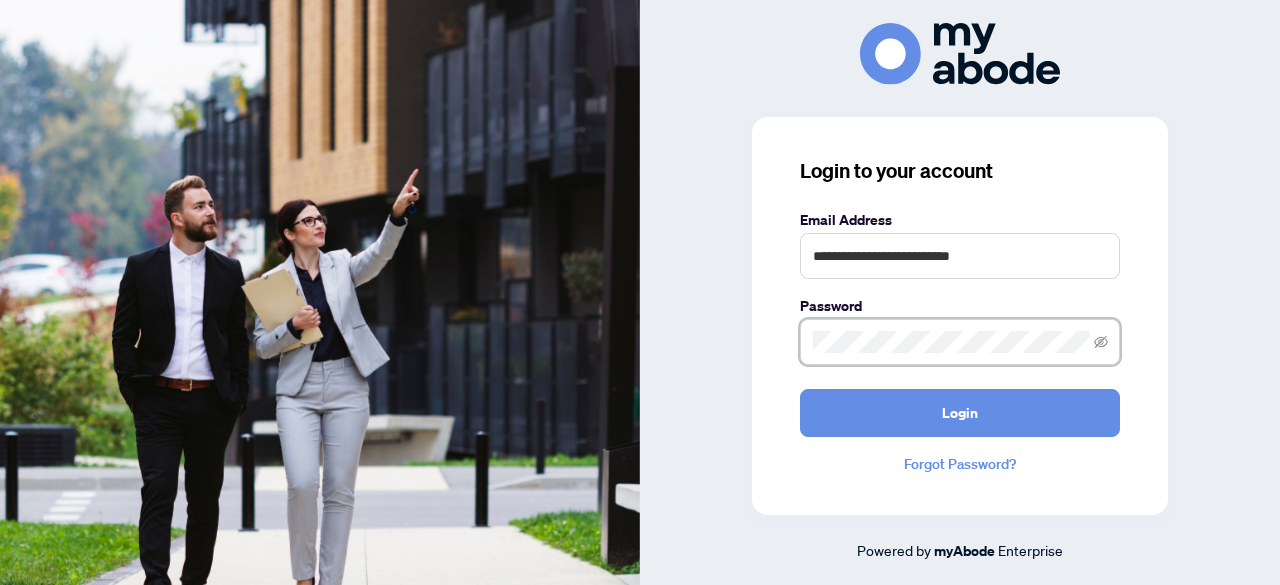 click on "Login" at bounding box center (960, 413) 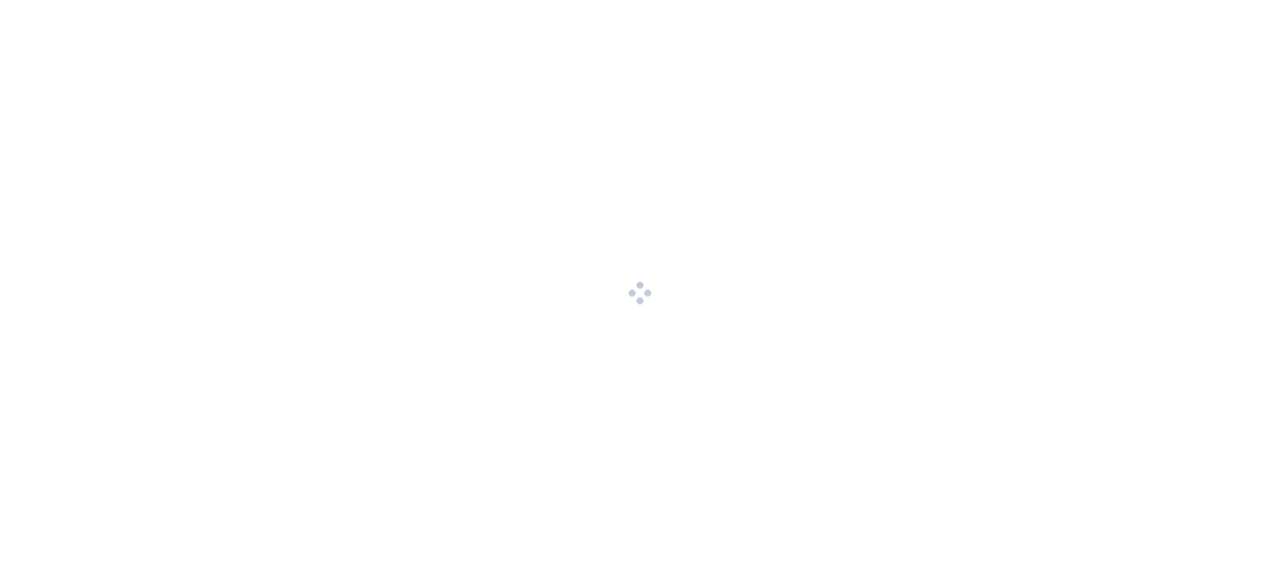scroll, scrollTop: 0, scrollLeft: 0, axis: both 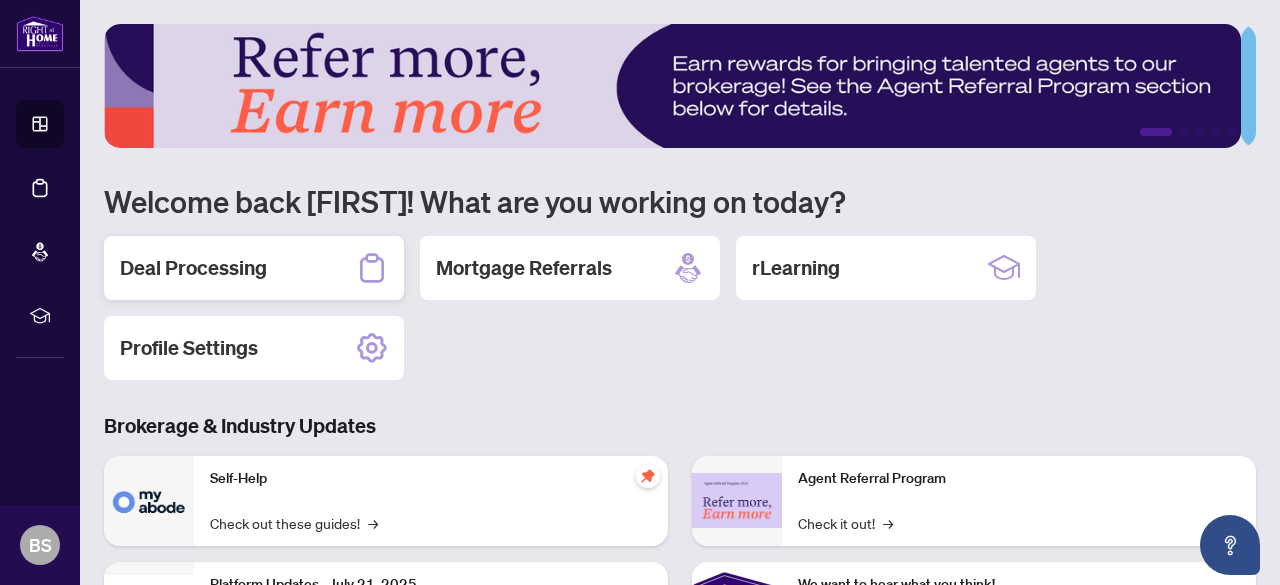click on "Deal Processing" at bounding box center (254, 268) 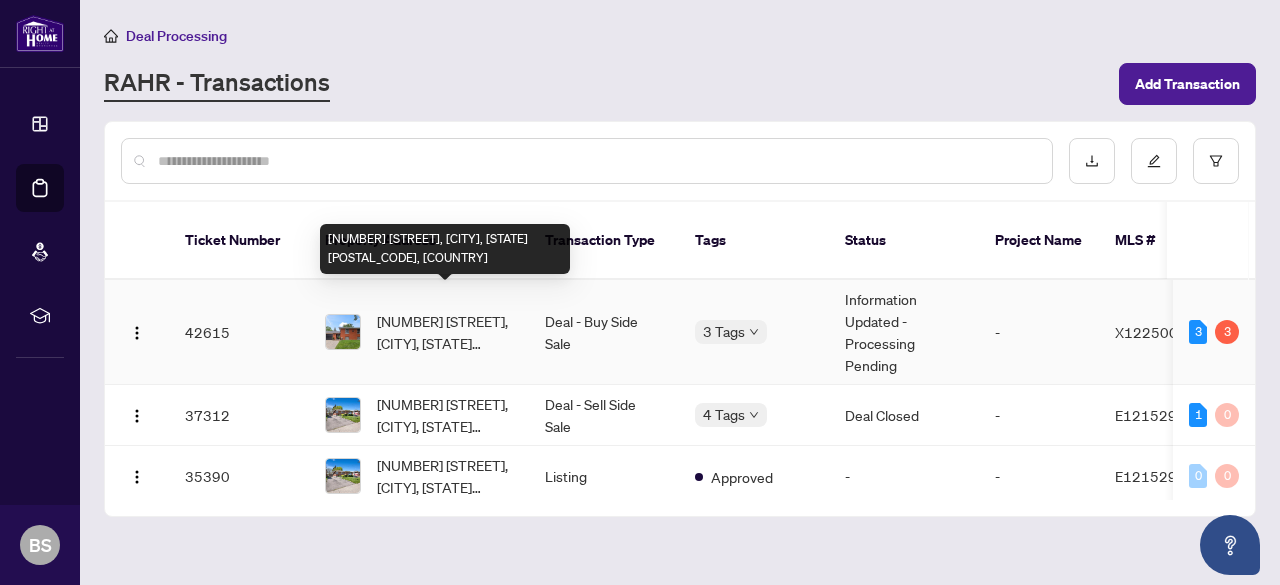 click on "[NUMBER] [STREET], [CITY], [STATE] [POSTAL_CODE], [COUNTRY]" at bounding box center (445, 332) 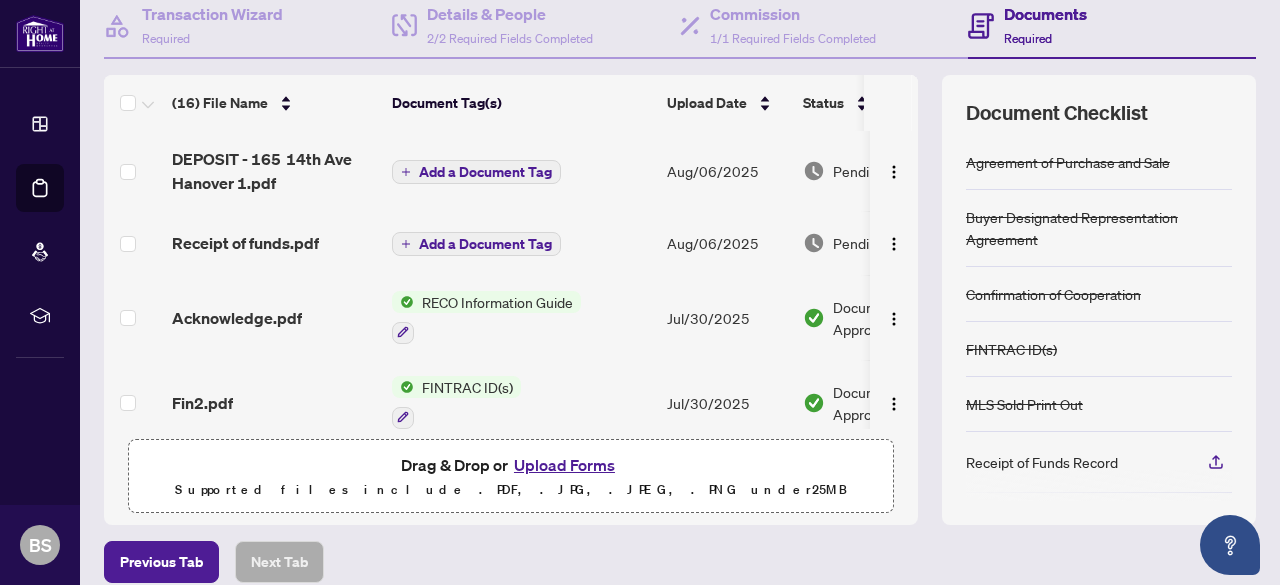 scroll, scrollTop: 288, scrollLeft: 0, axis: vertical 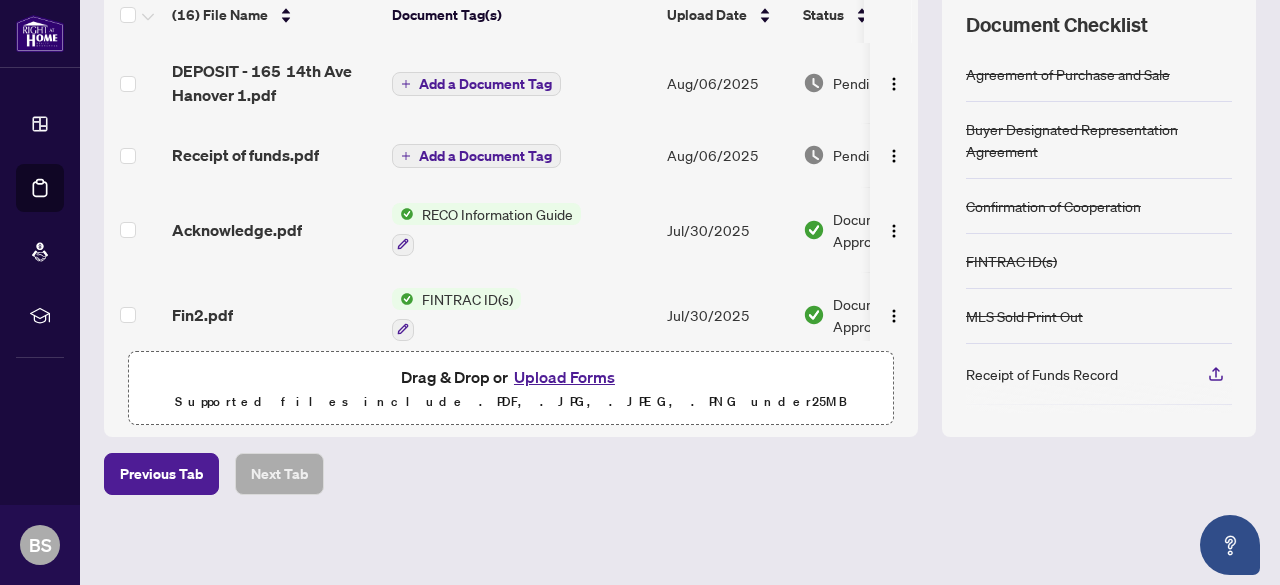 click on "Upload Forms" at bounding box center (564, 377) 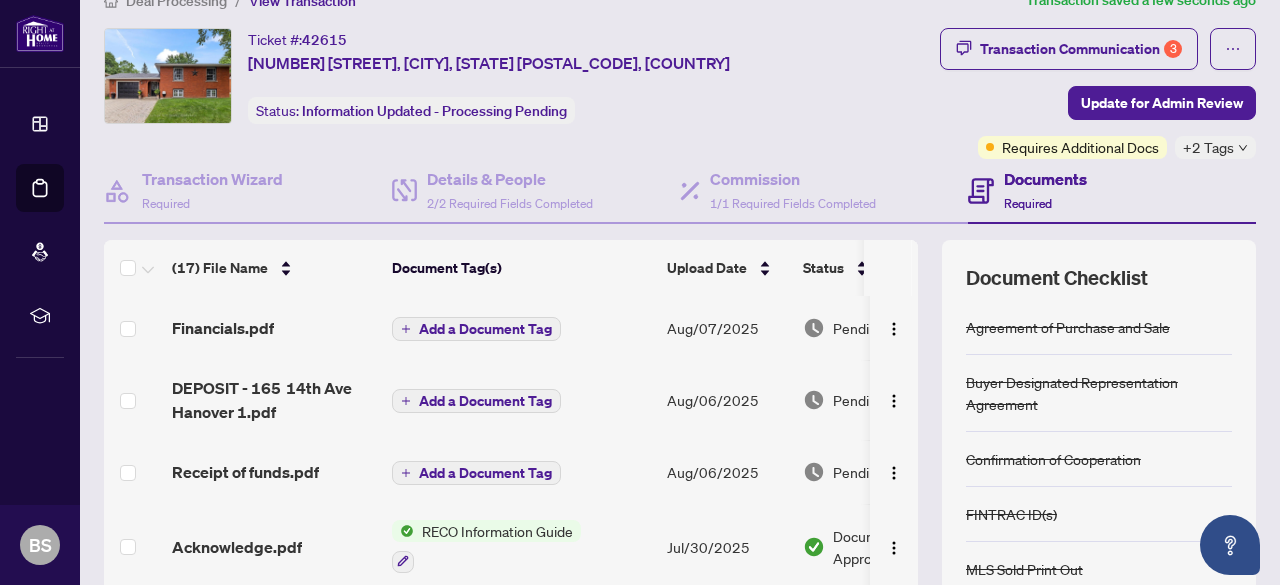 scroll, scrollTop: 12, scrollLeft: 0, axis: vertical 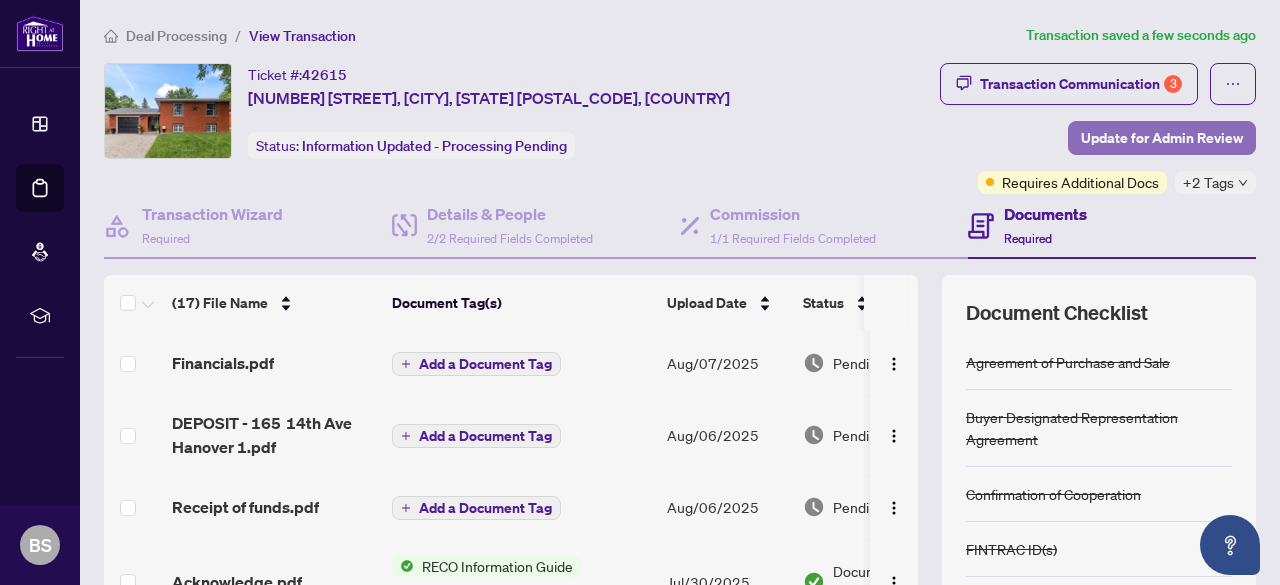click on "Update for Admin Review" at bounding box center (1162, 138) 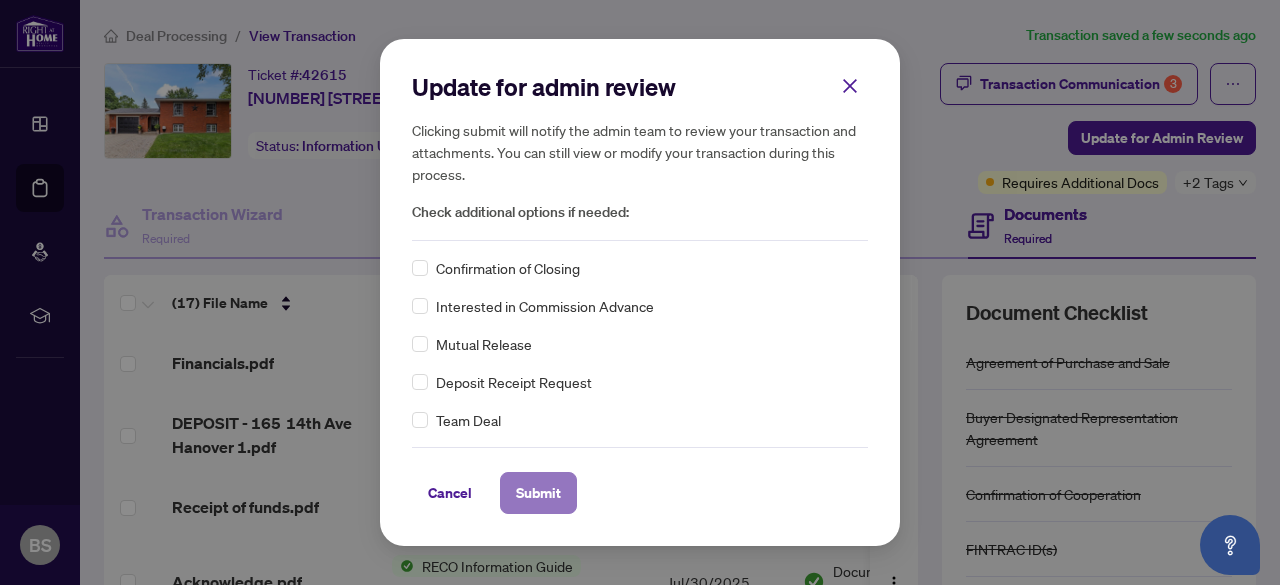 click on "Submit" at bounding box center (538, 493) 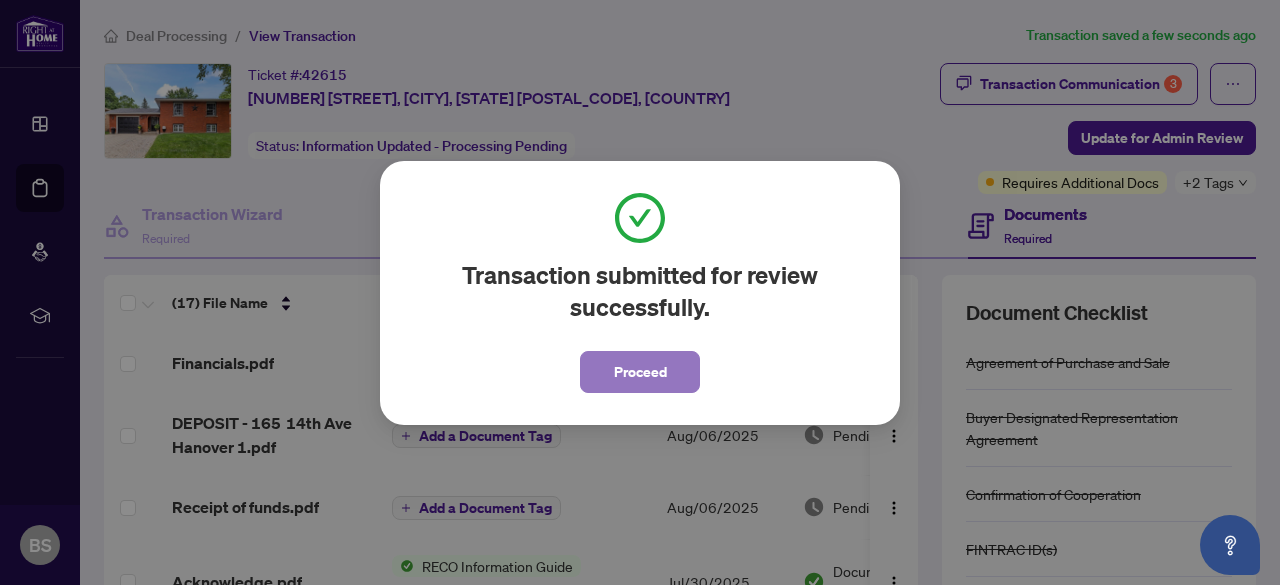 click on "Proceed" at bounding box center (640, 372) 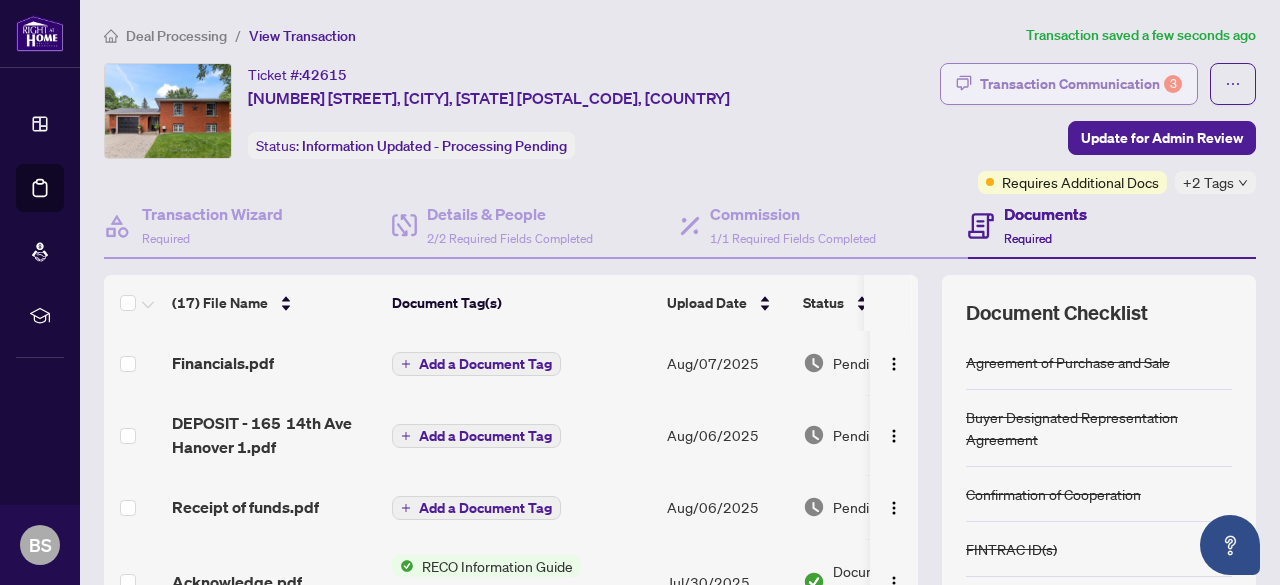 click on "Transaction Communication 3" at bounding box center (1081, 84) 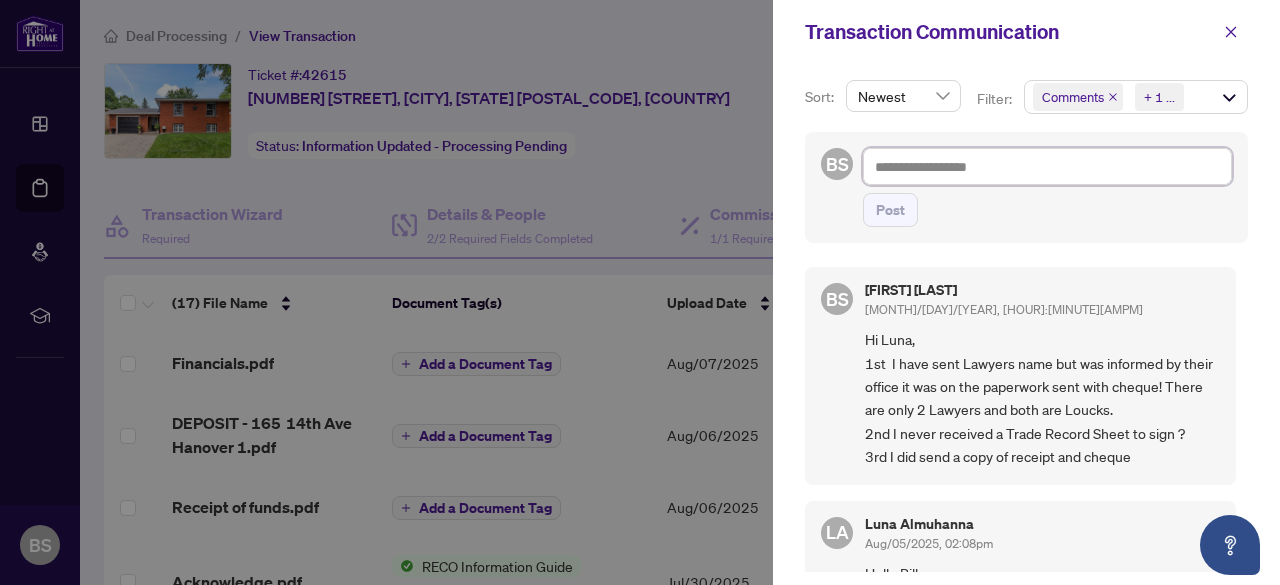 click at bounding box center [1047, 166] 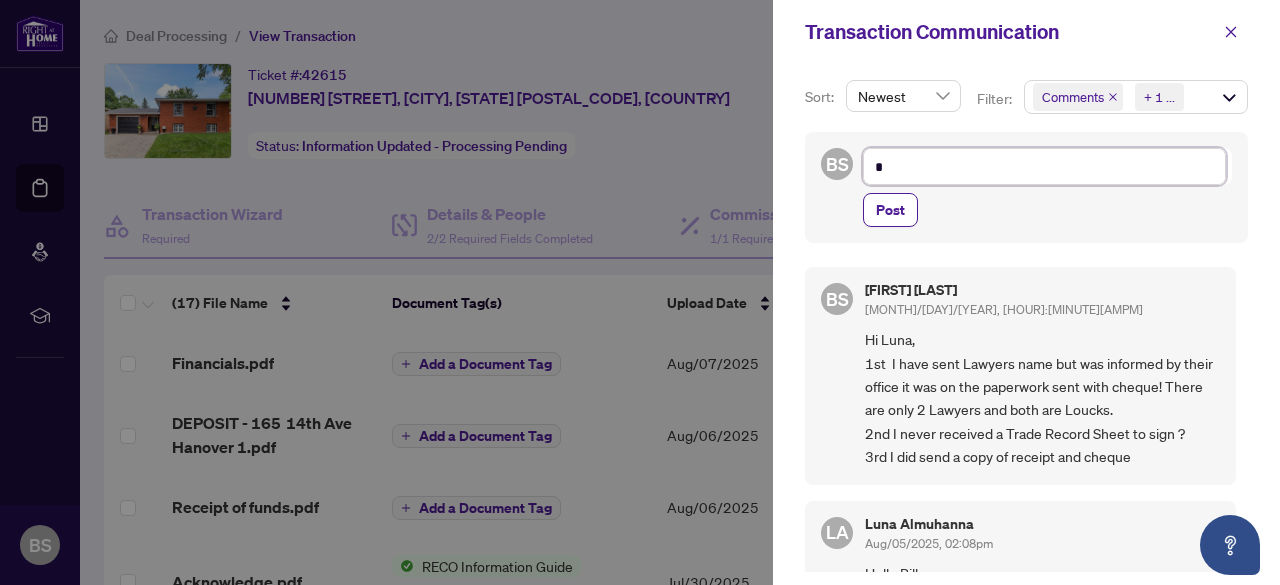 type on "**" 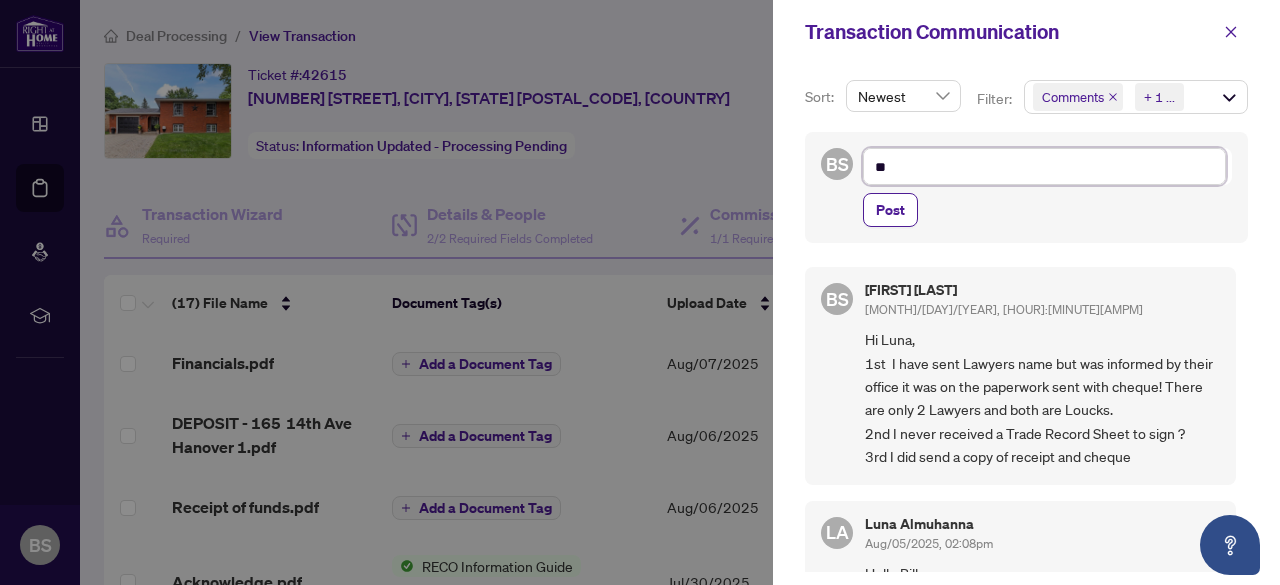 type on "**" 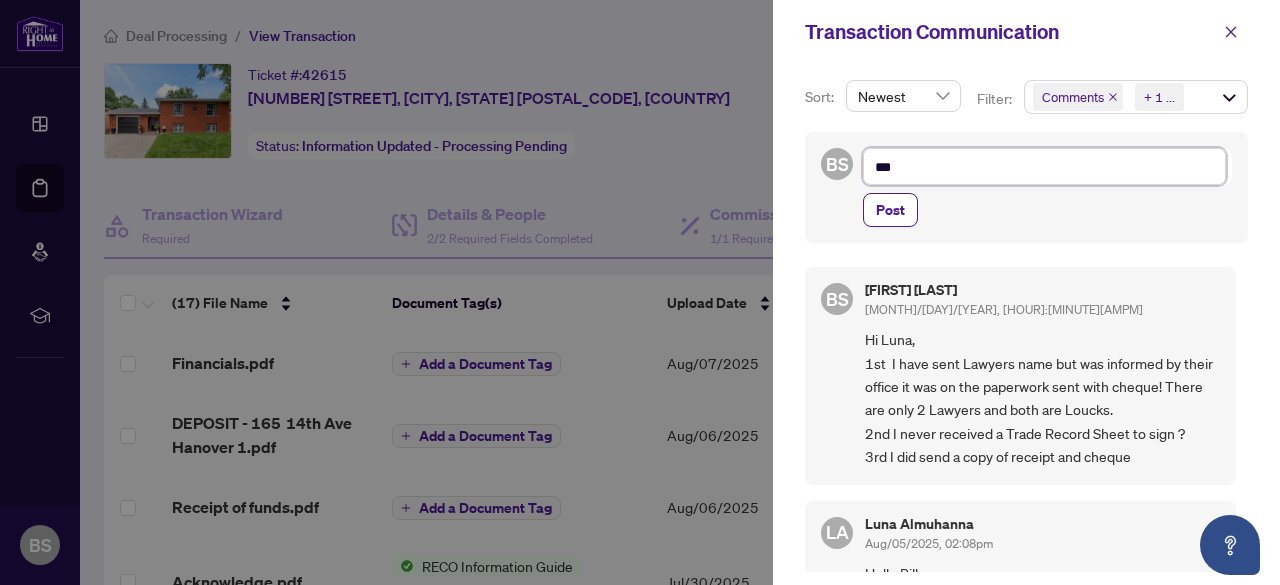 type on "****" 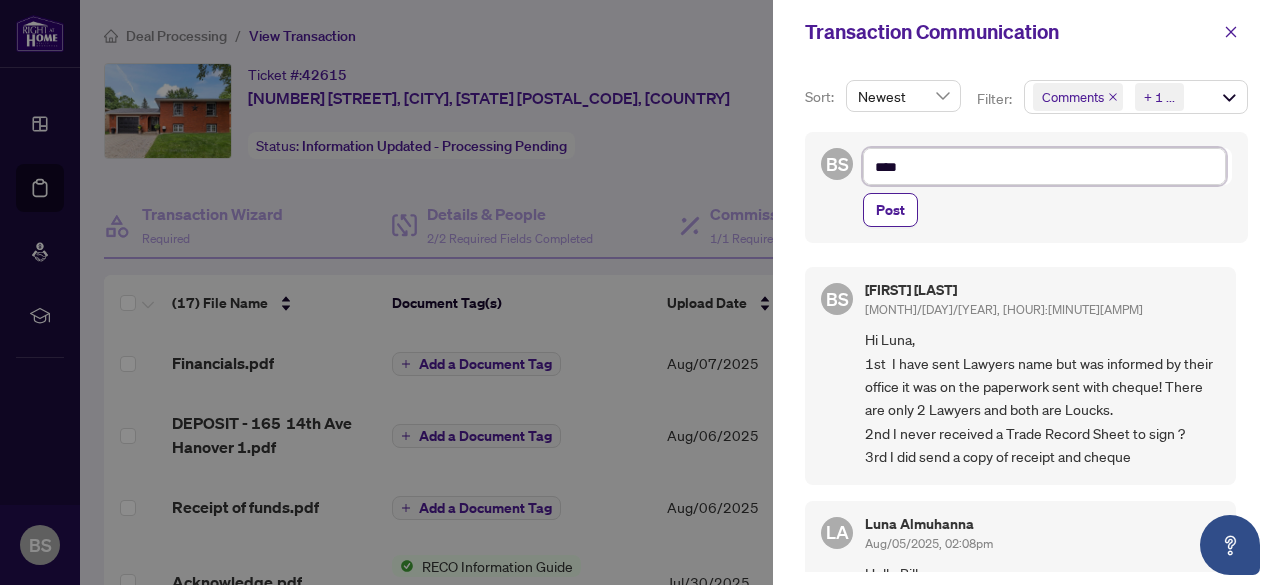 type on "*****" 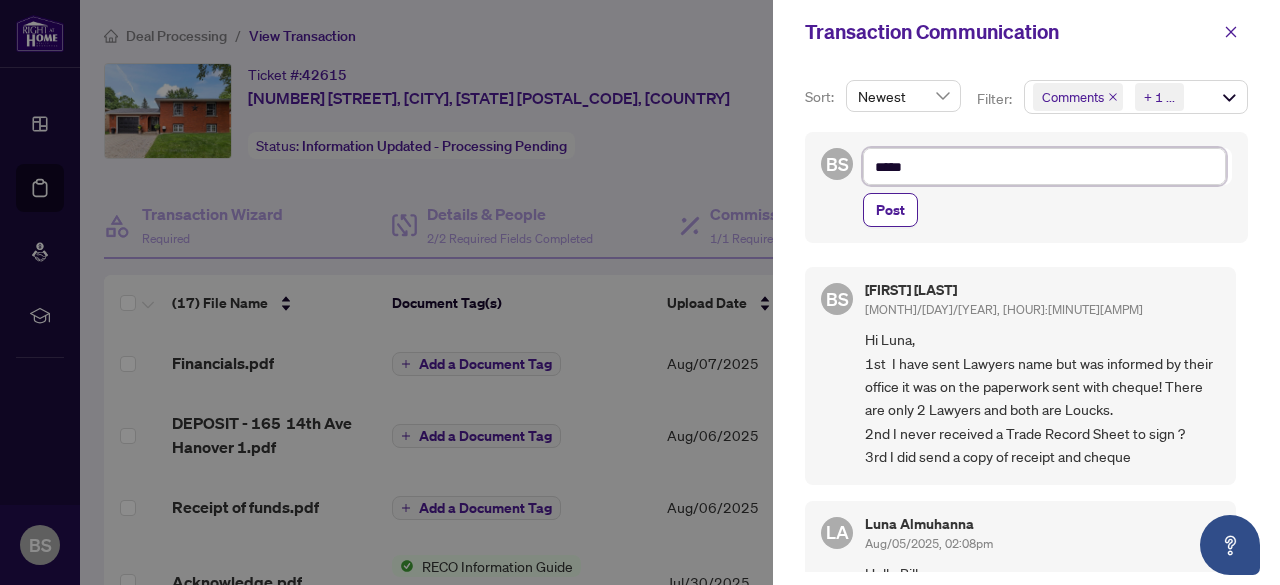 type on "******" 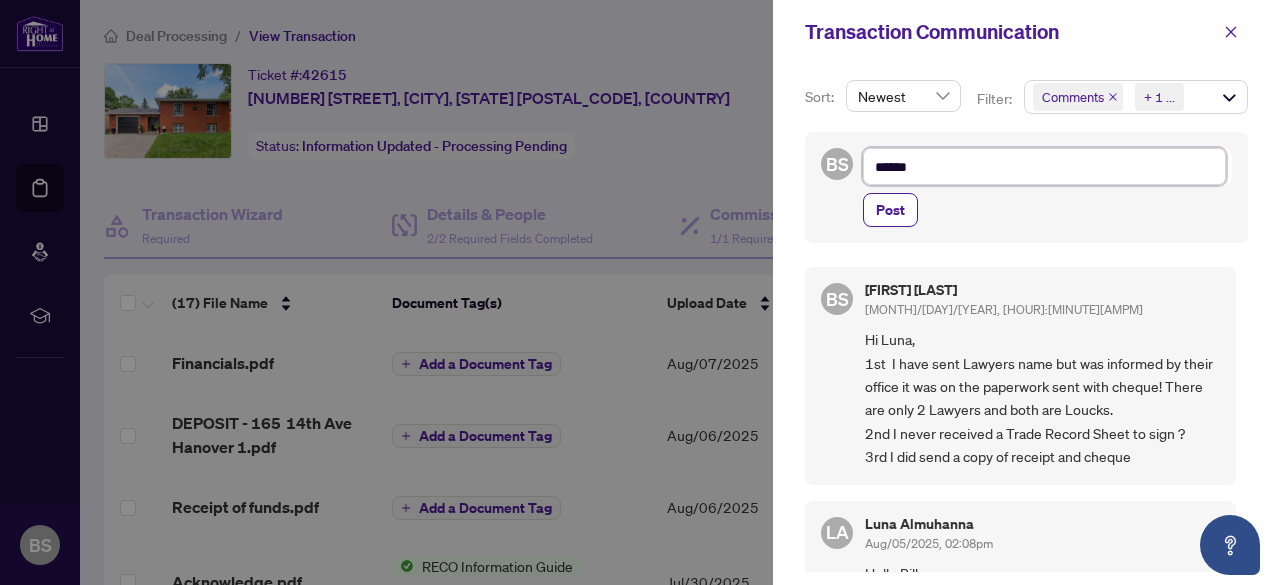 type on "*******" 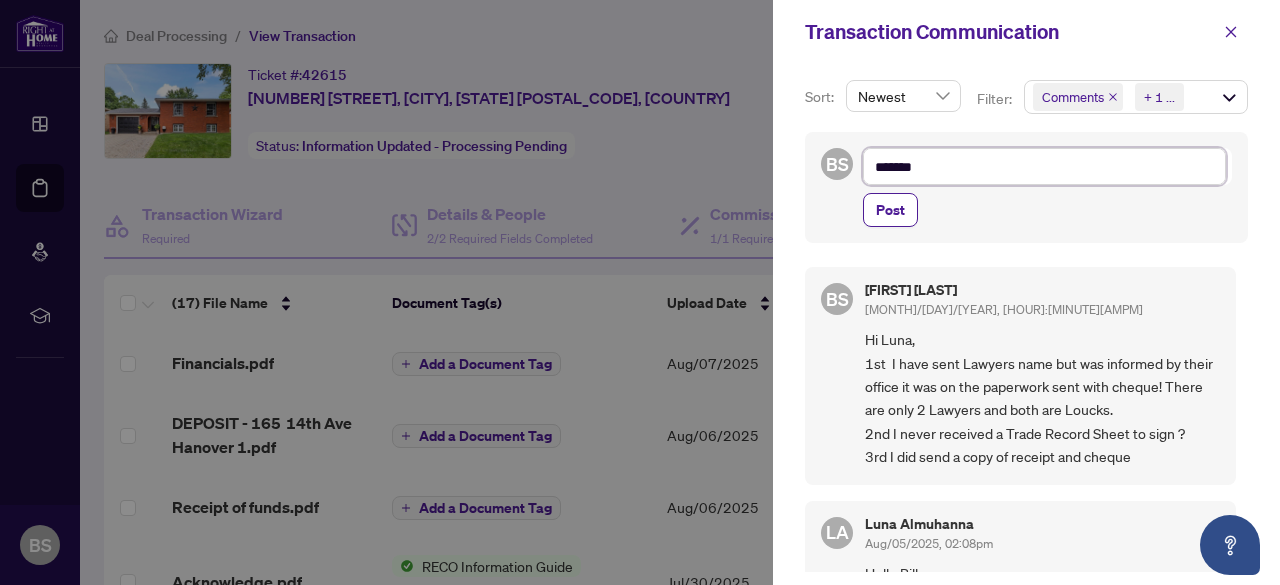 type on "********" 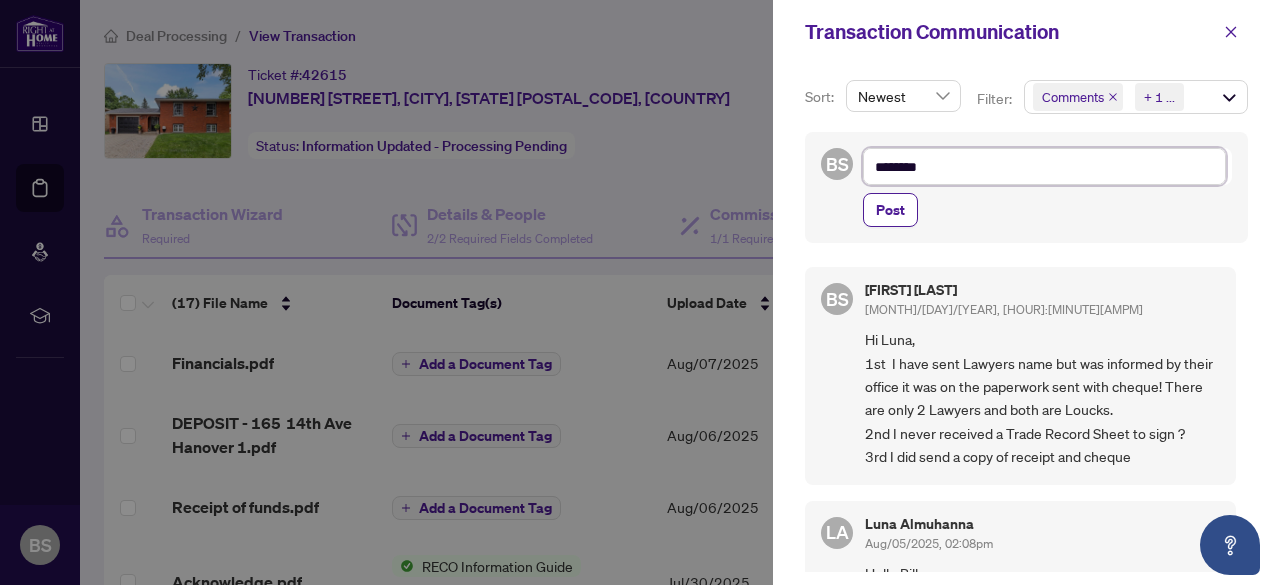 type on "********" 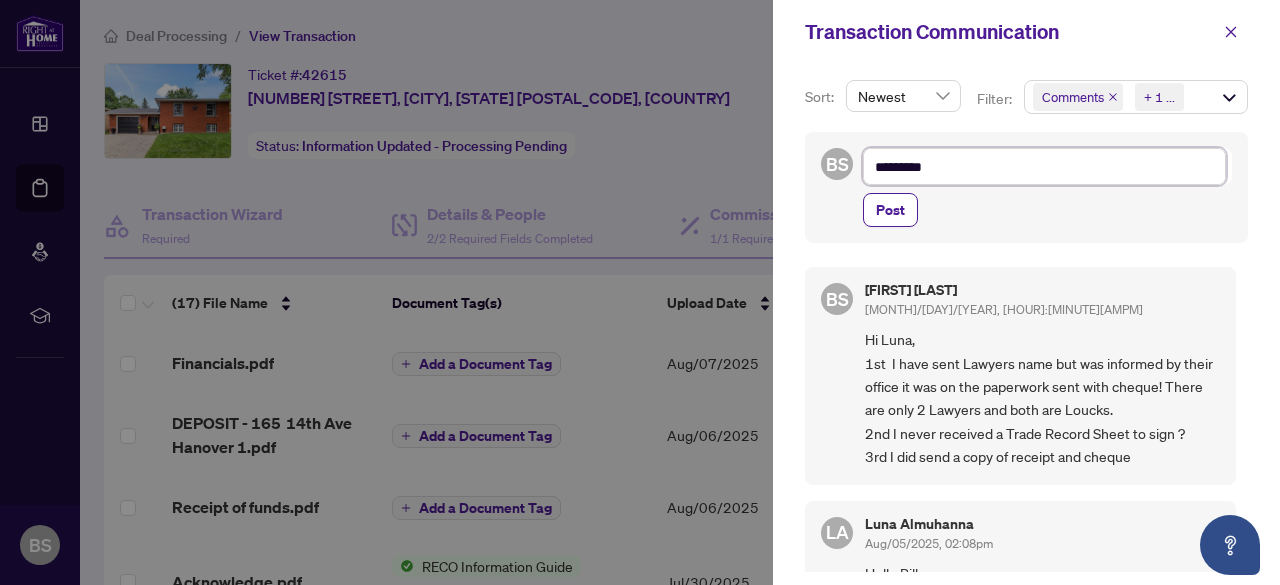 type on "**********" 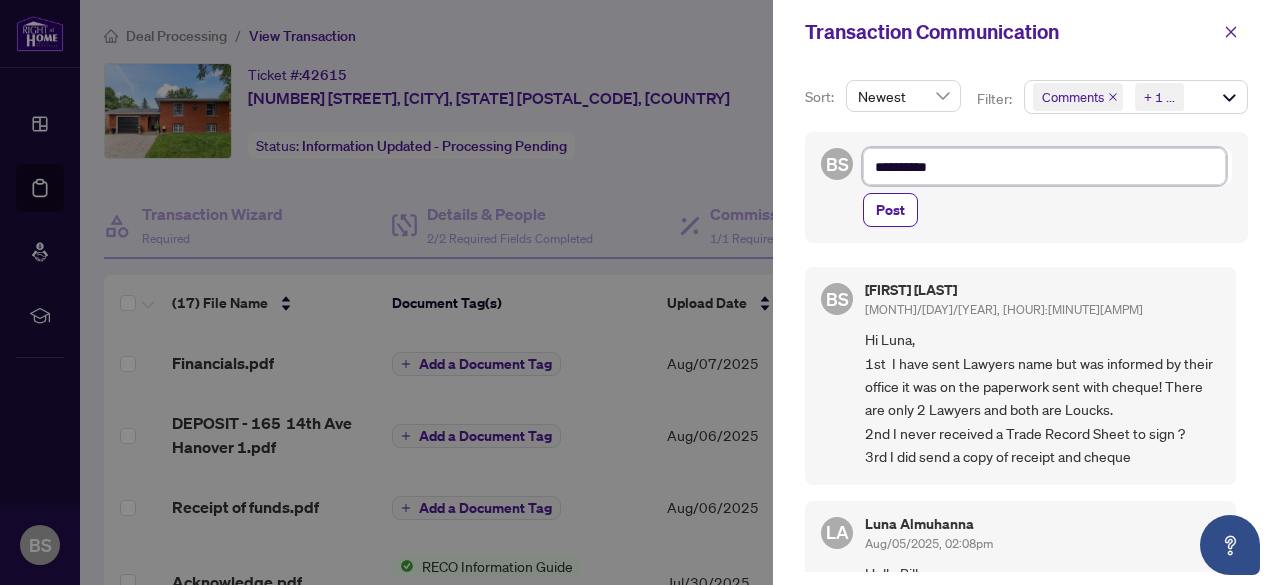type on "**********" 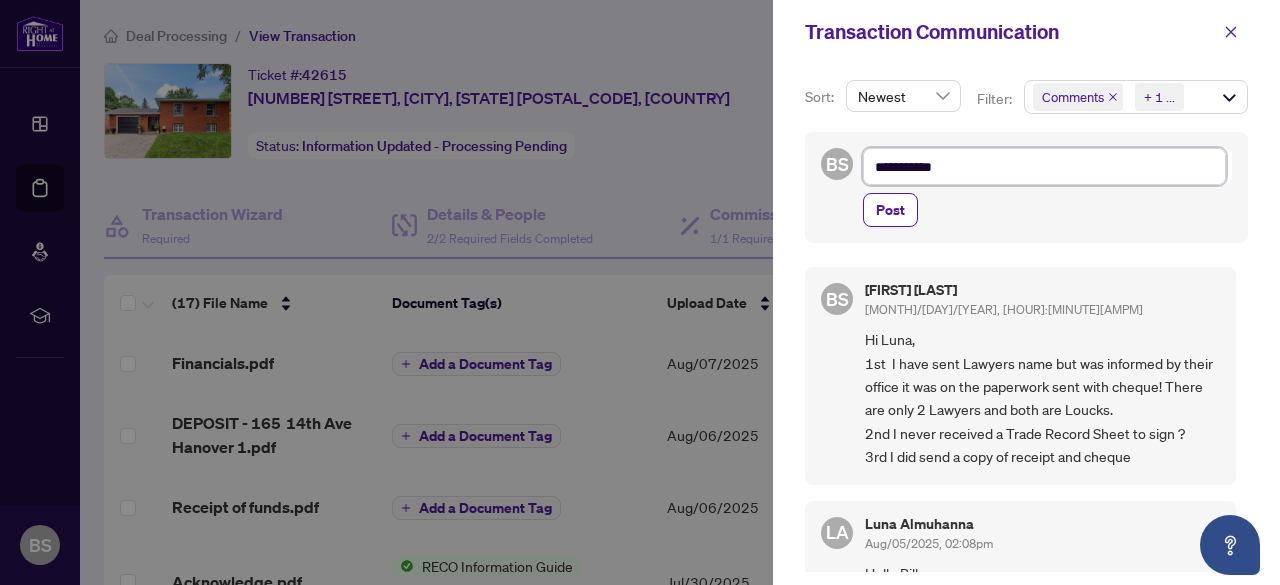 type on "**********" 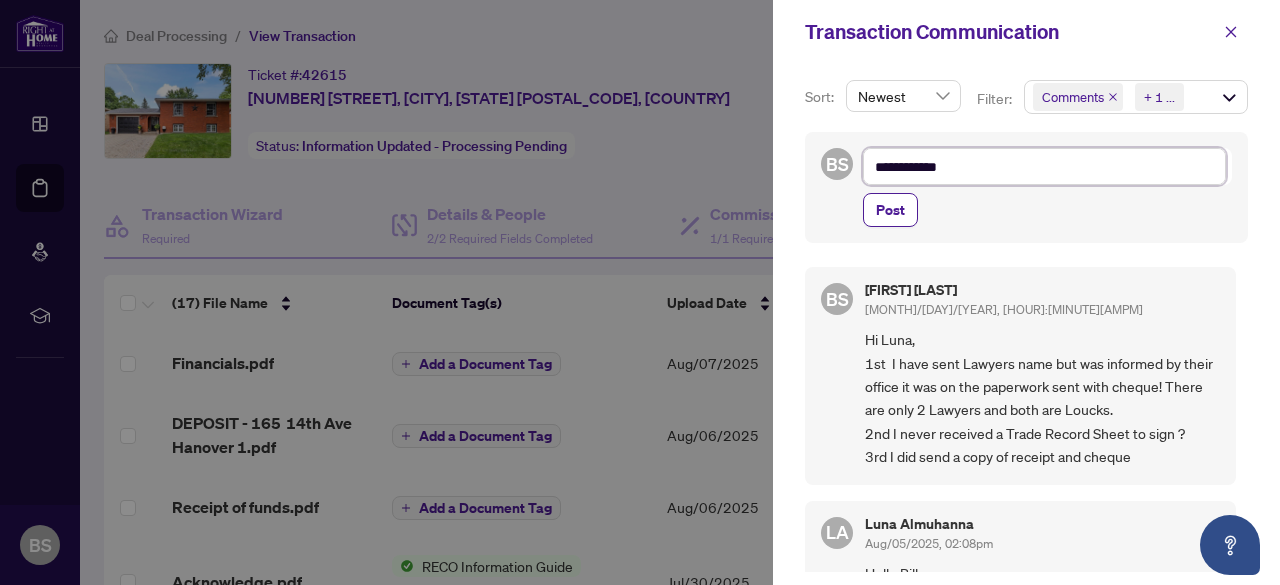 type on "**********" 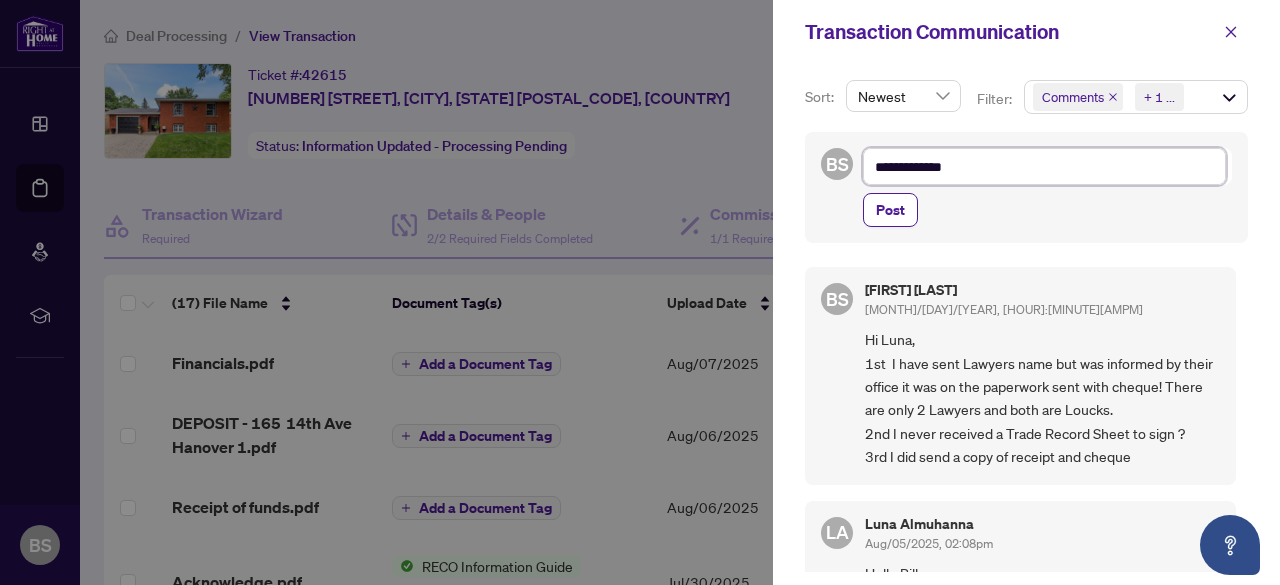 type on "**********" 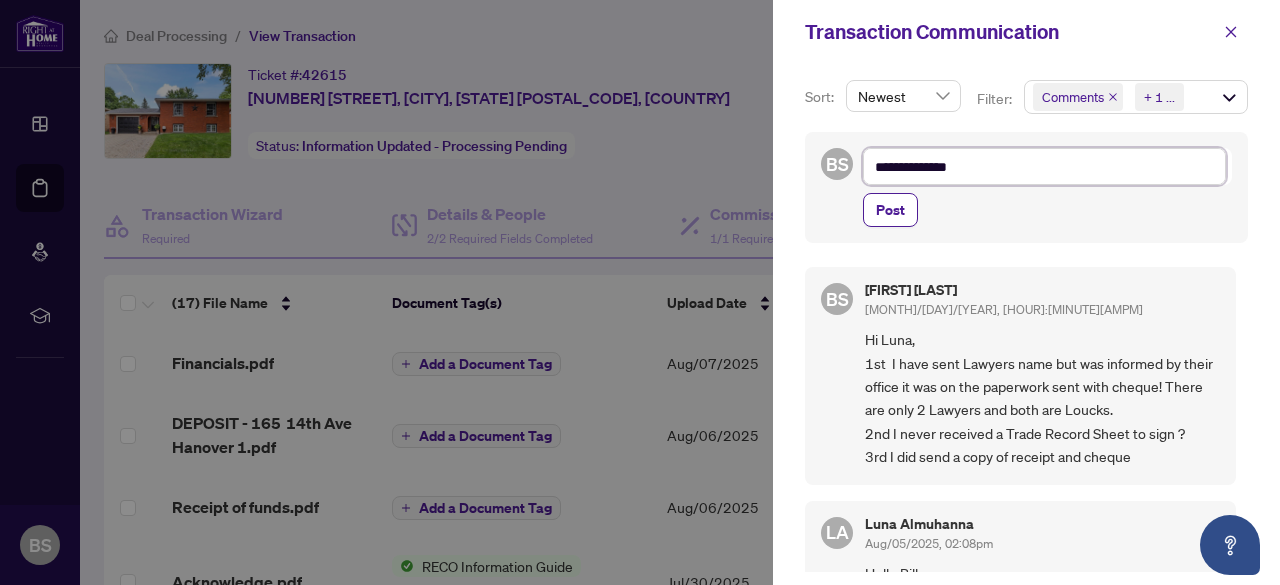 type on "**********" 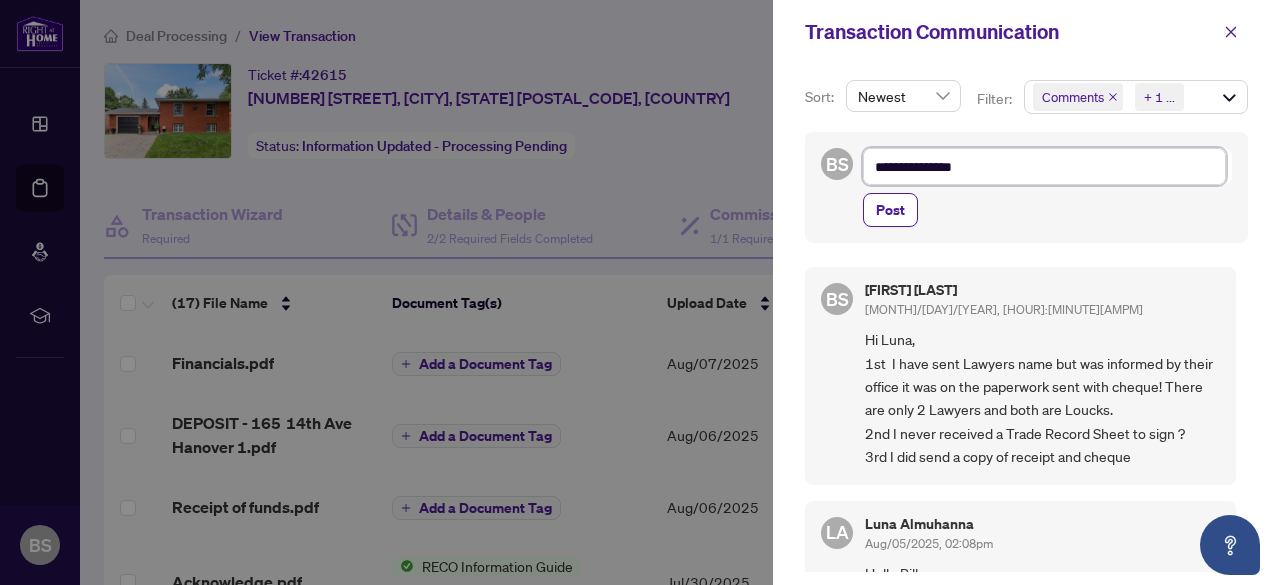 type on "**********" 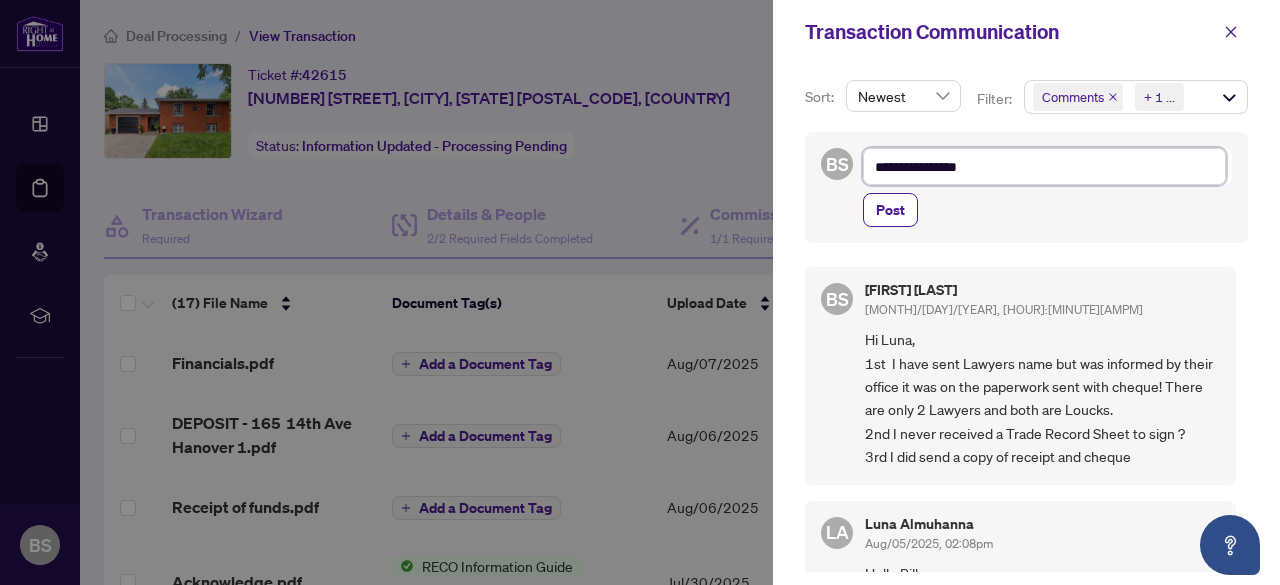 type on "**********" 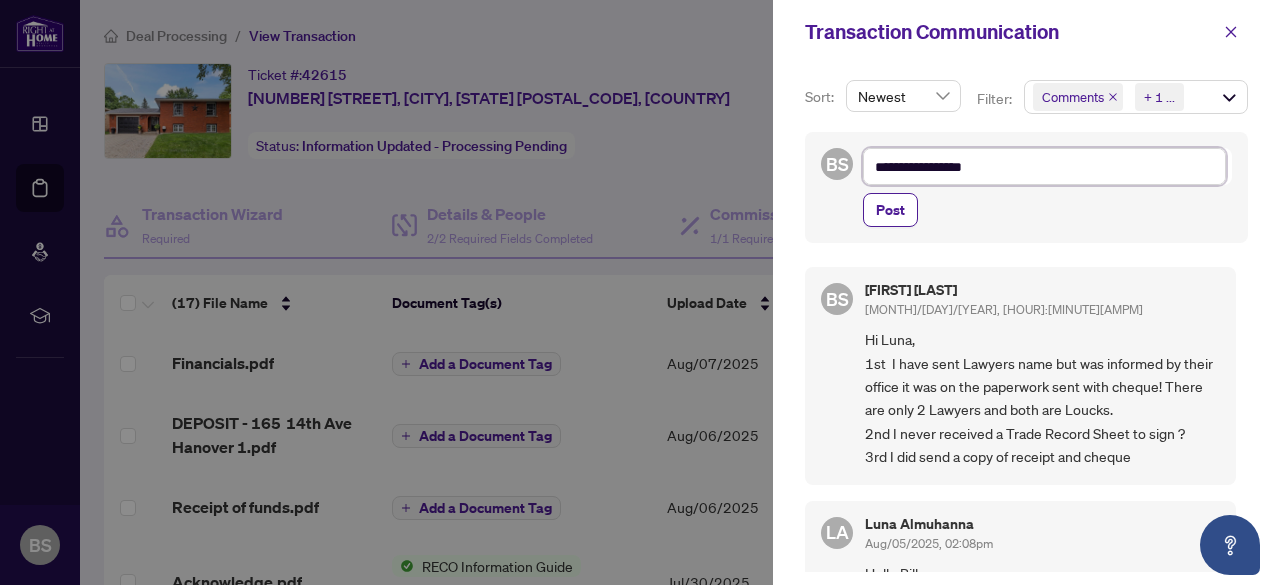 type on "**********" 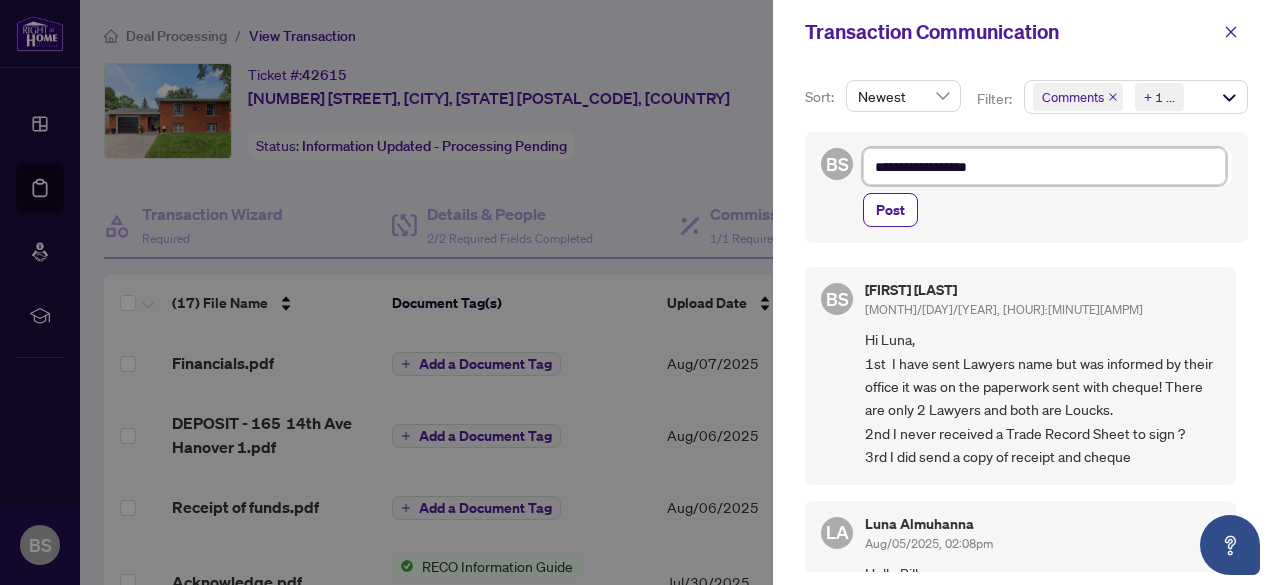 type on "**********" 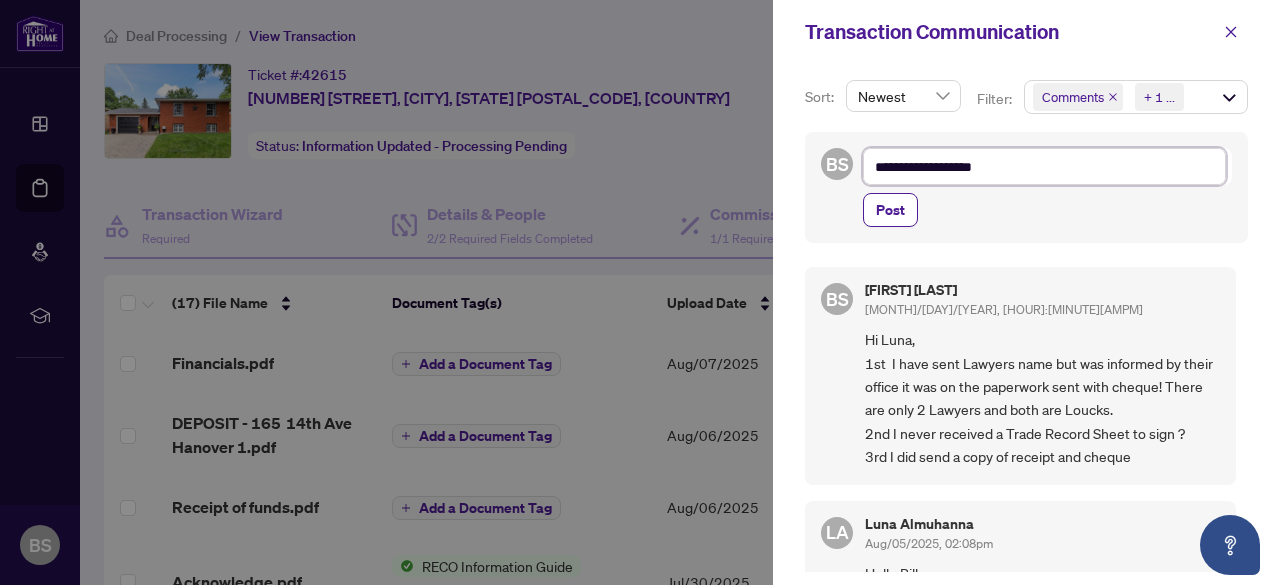 type on "**********" 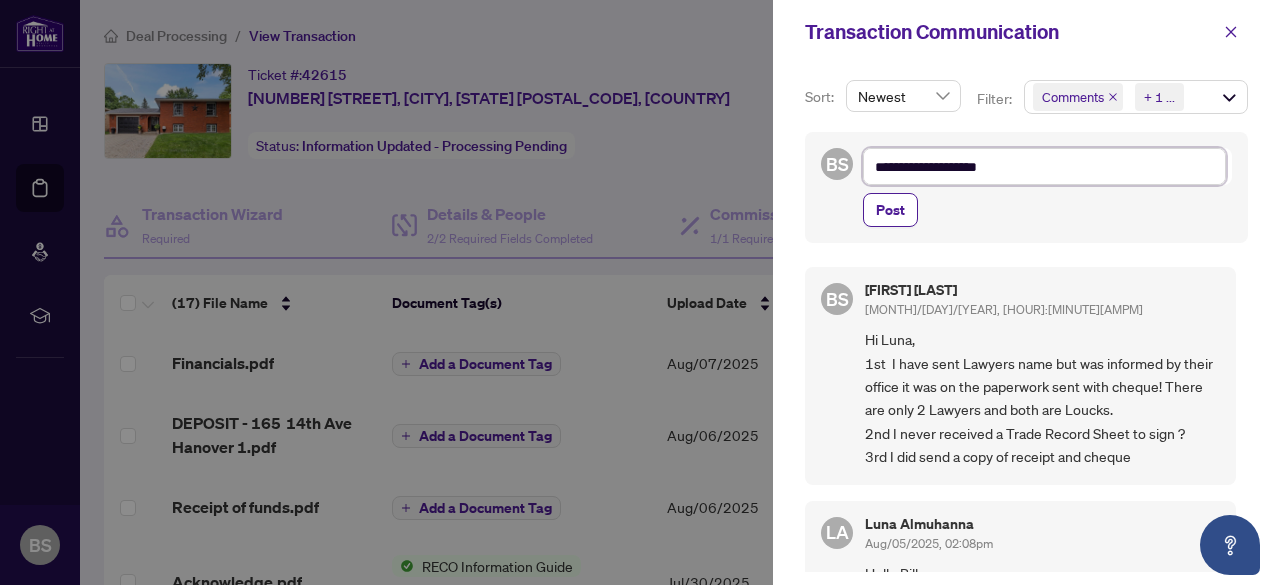 type on "**********" 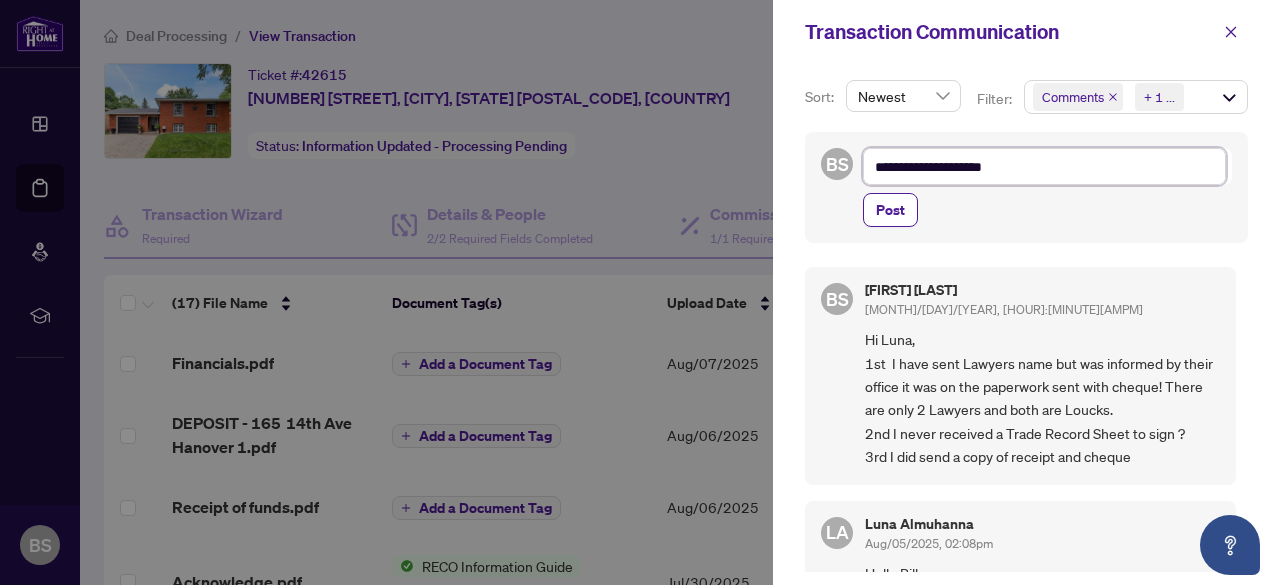 type on "**********" 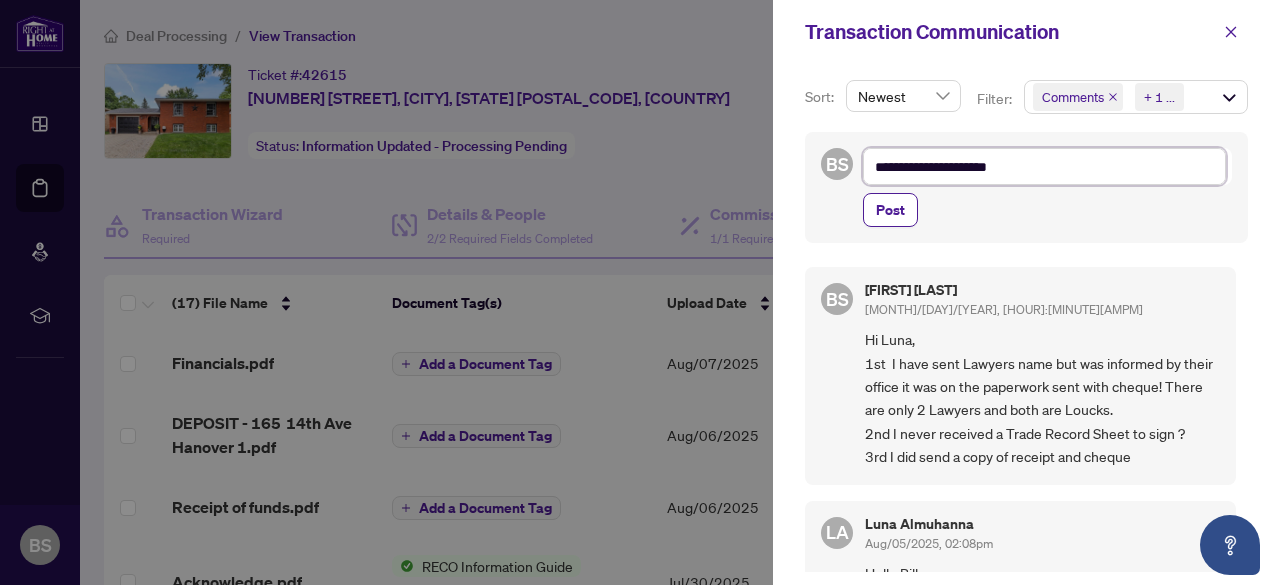 type on "**********" 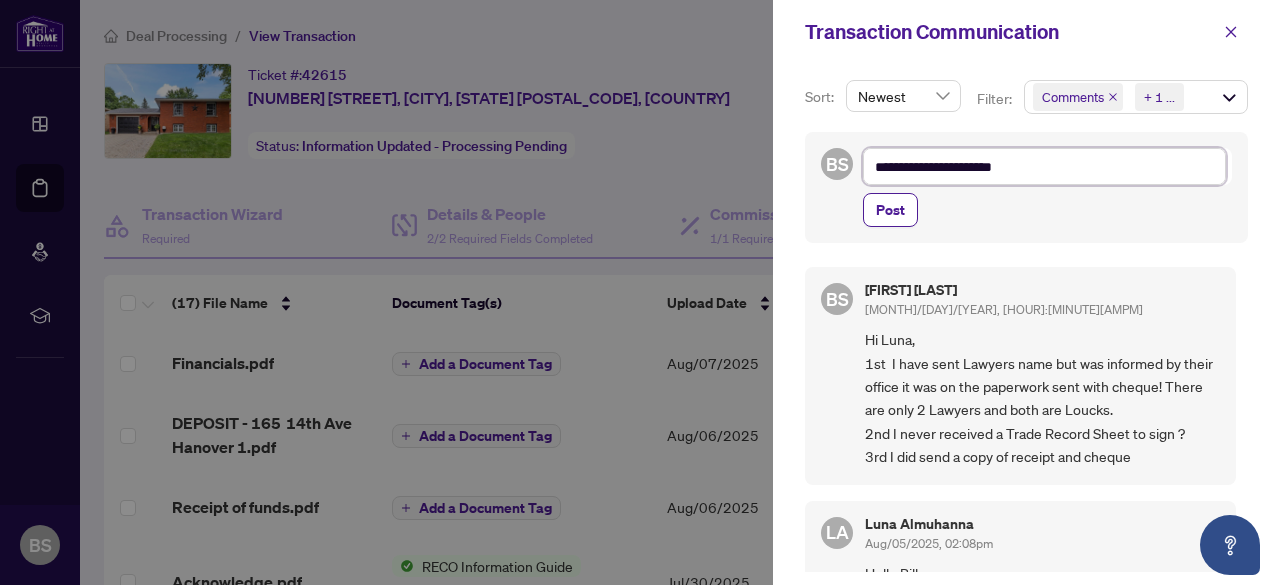 type on "**********" 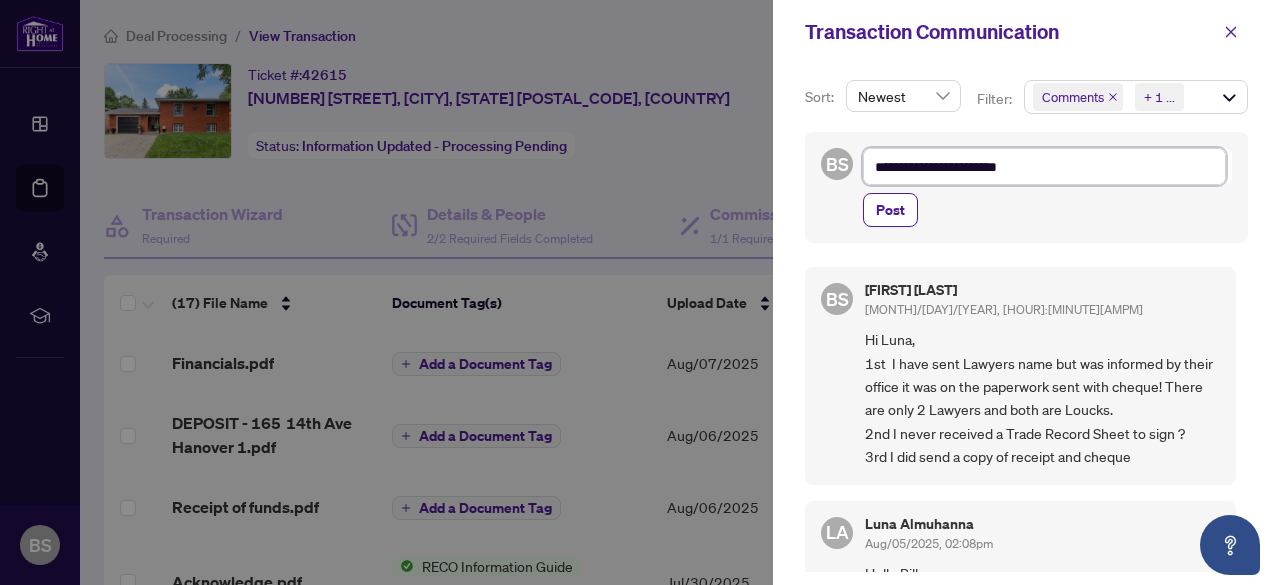 type on "**********" 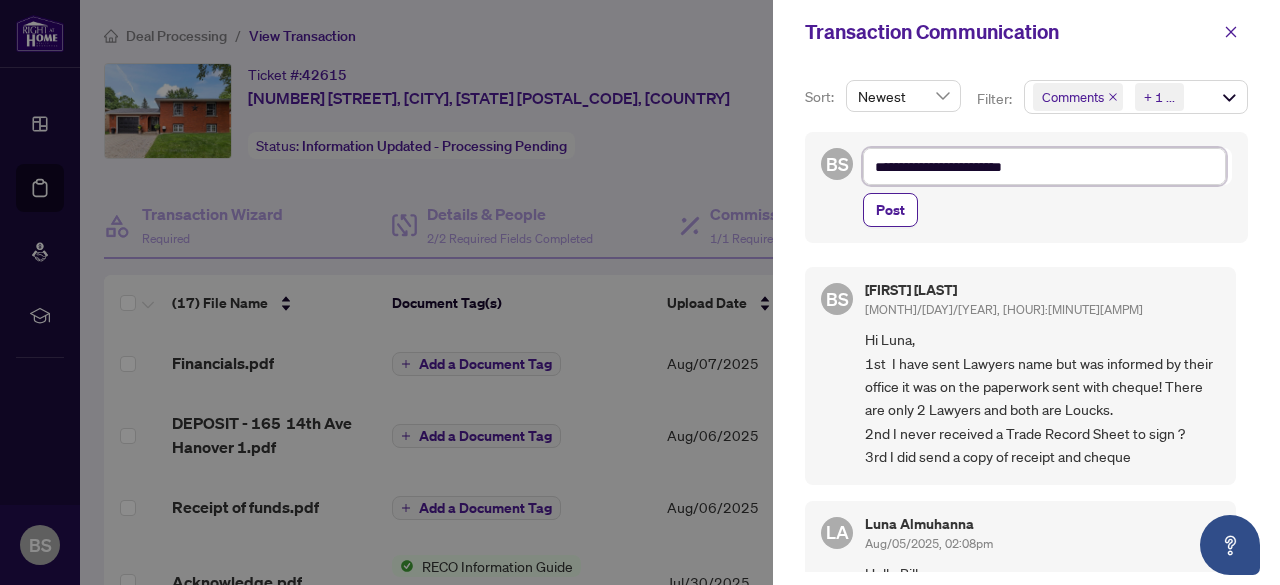 type on "**********" 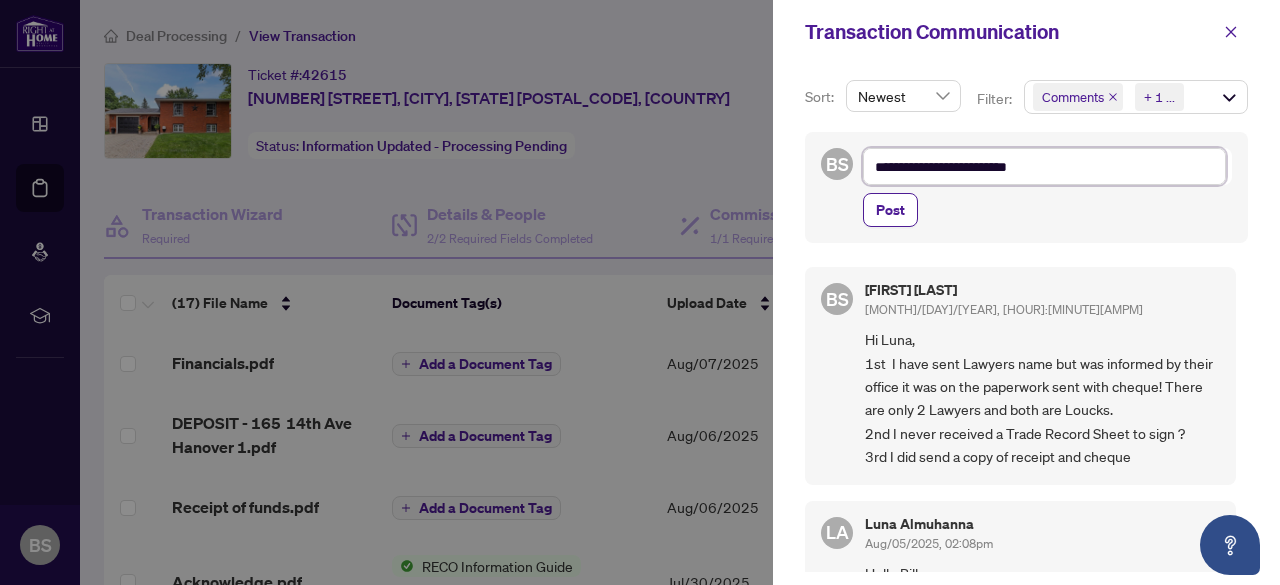 type on "**********" 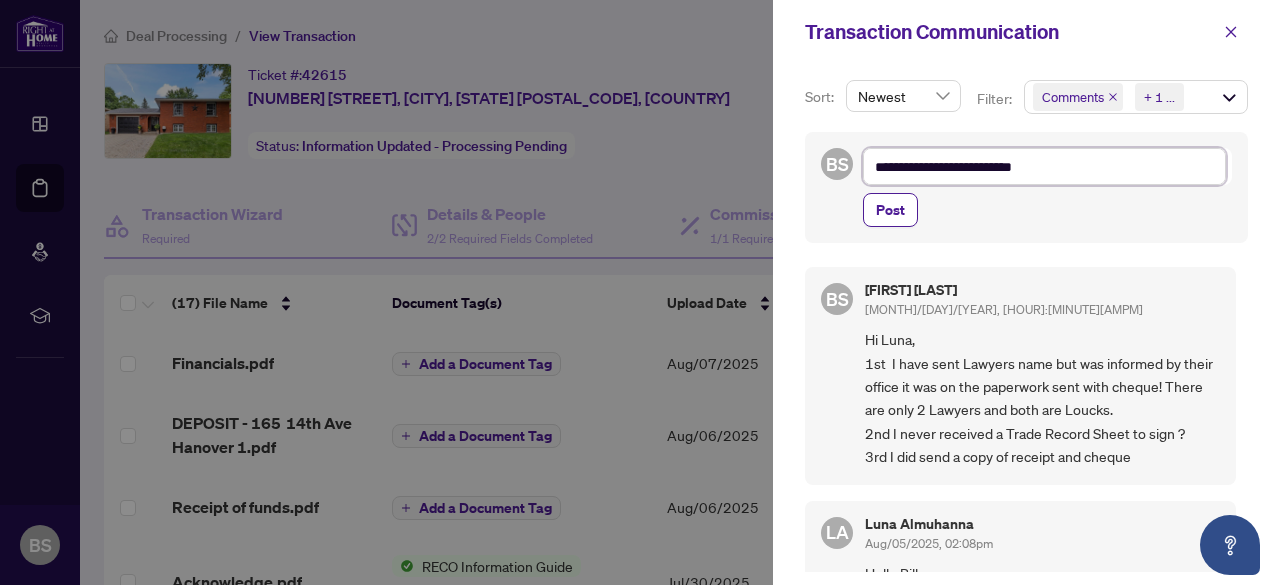 type on "**********" 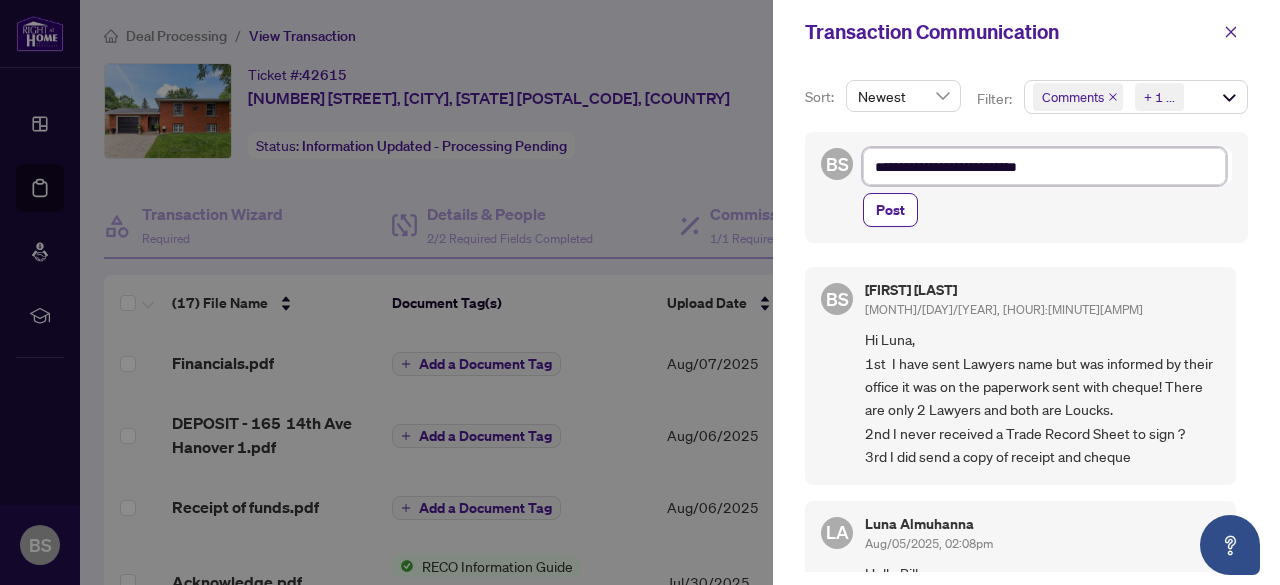 type on "**********" 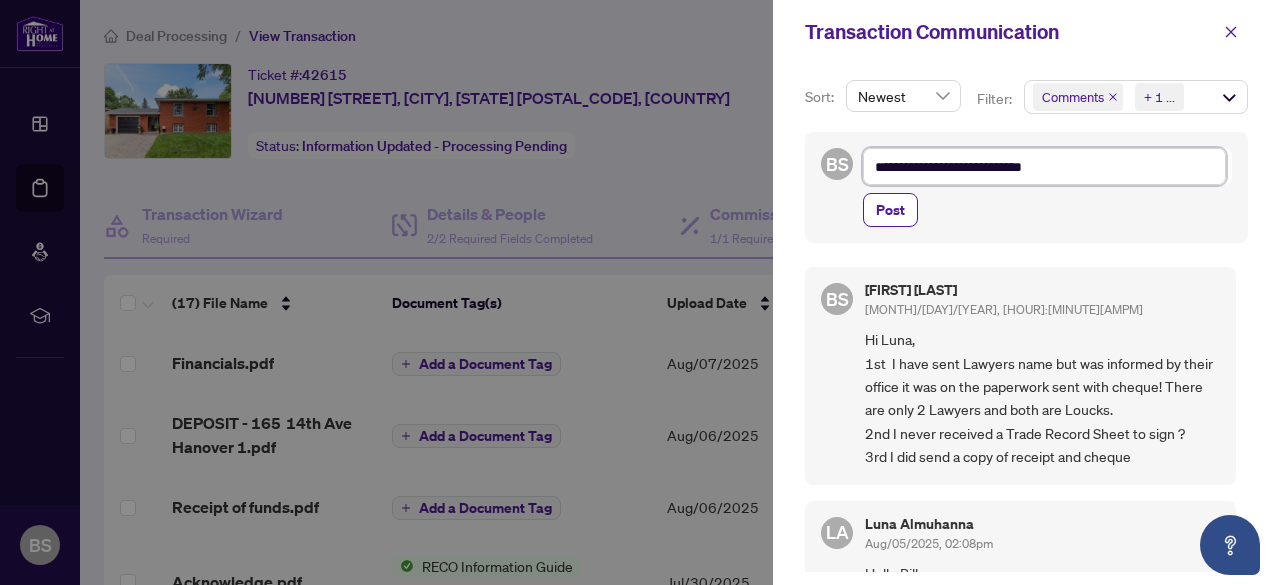 type on "**********" 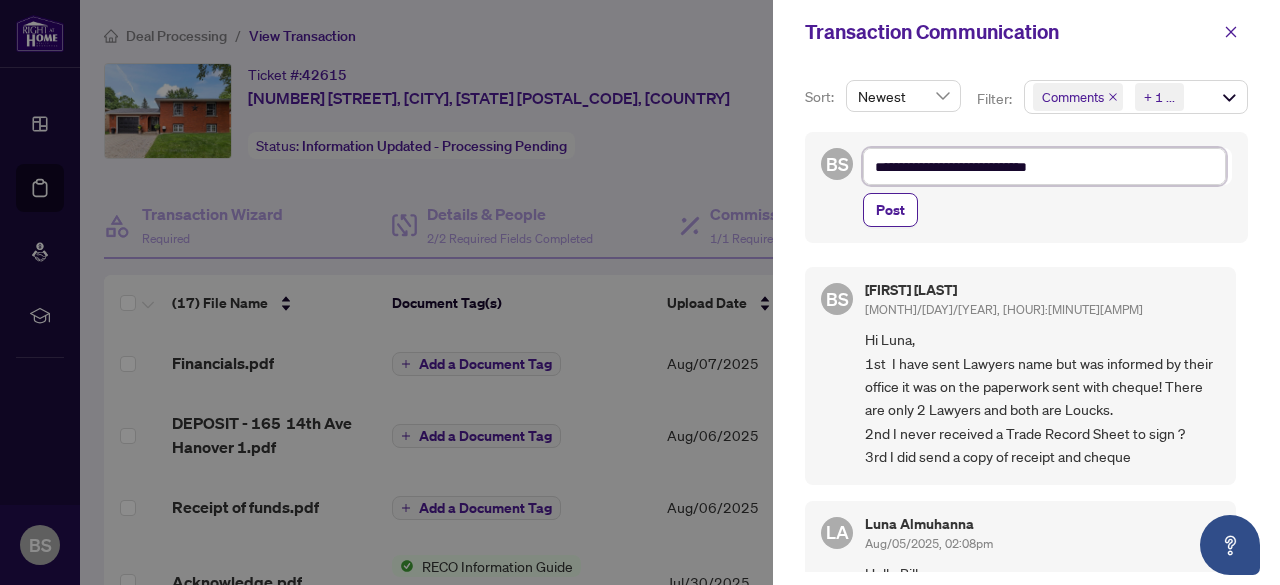 type on "**********" 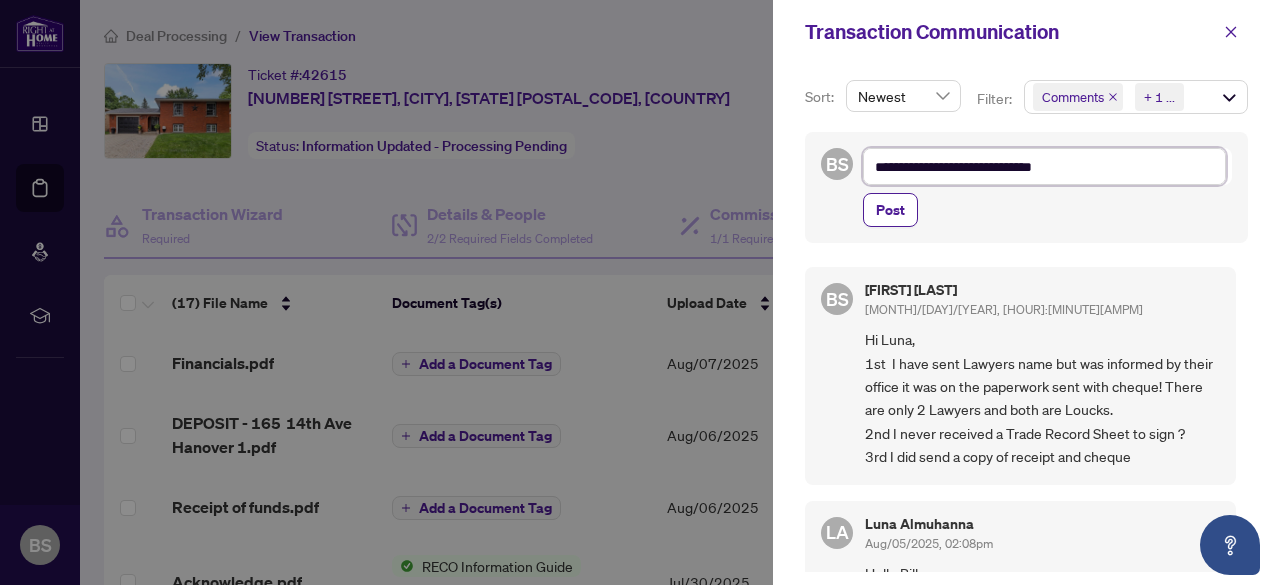 type on "**********" 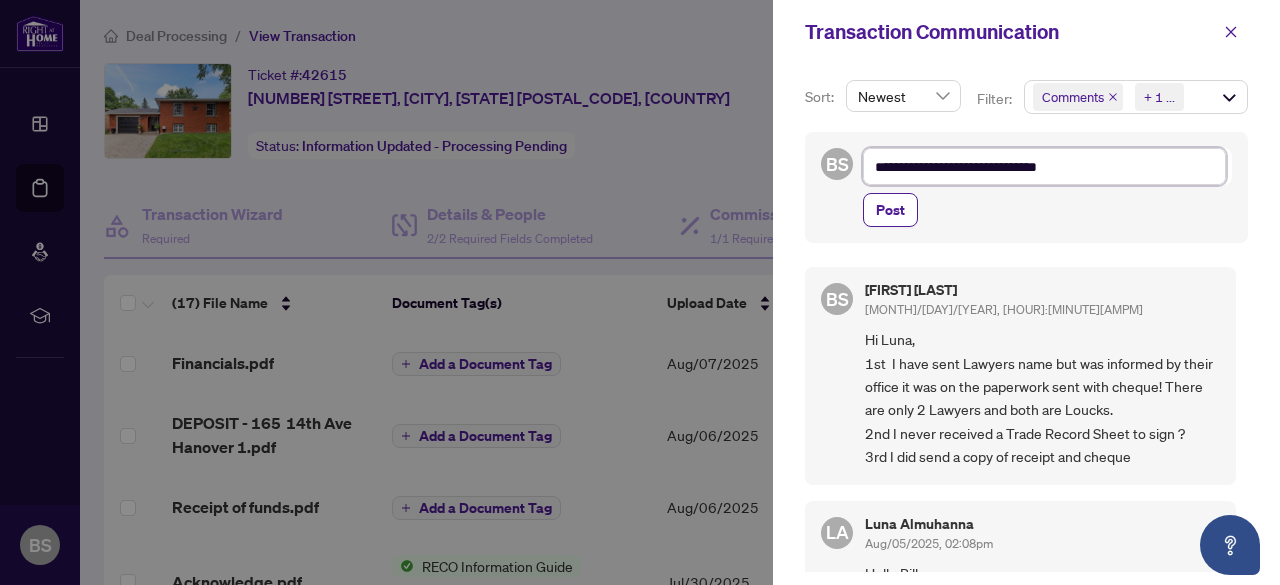 type on "**********" 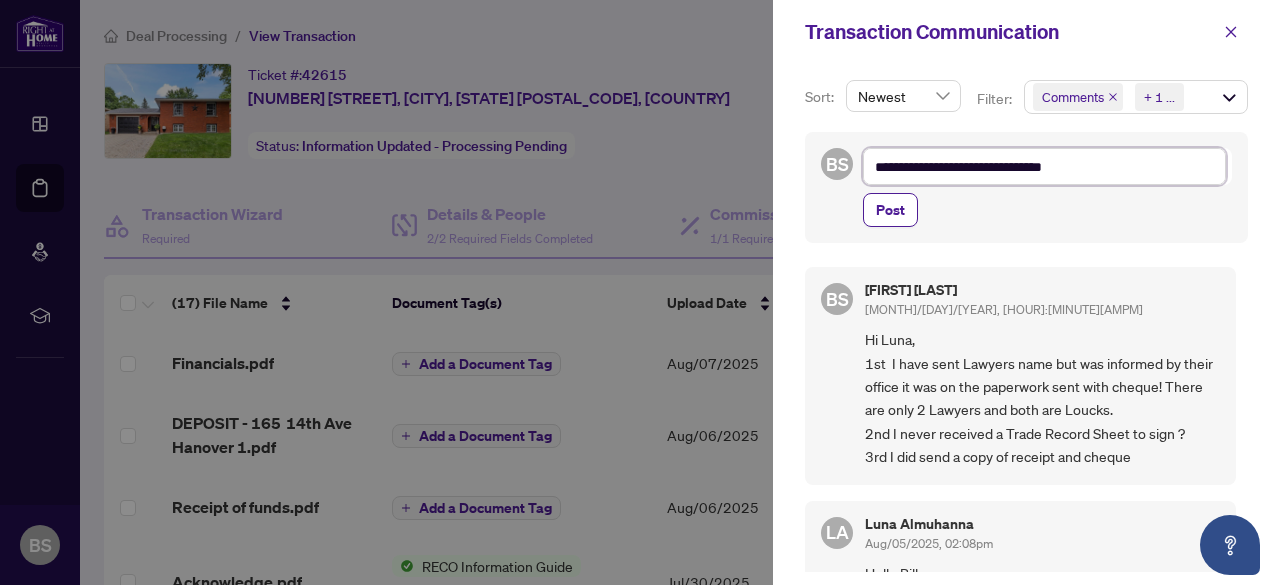 type on "**********" 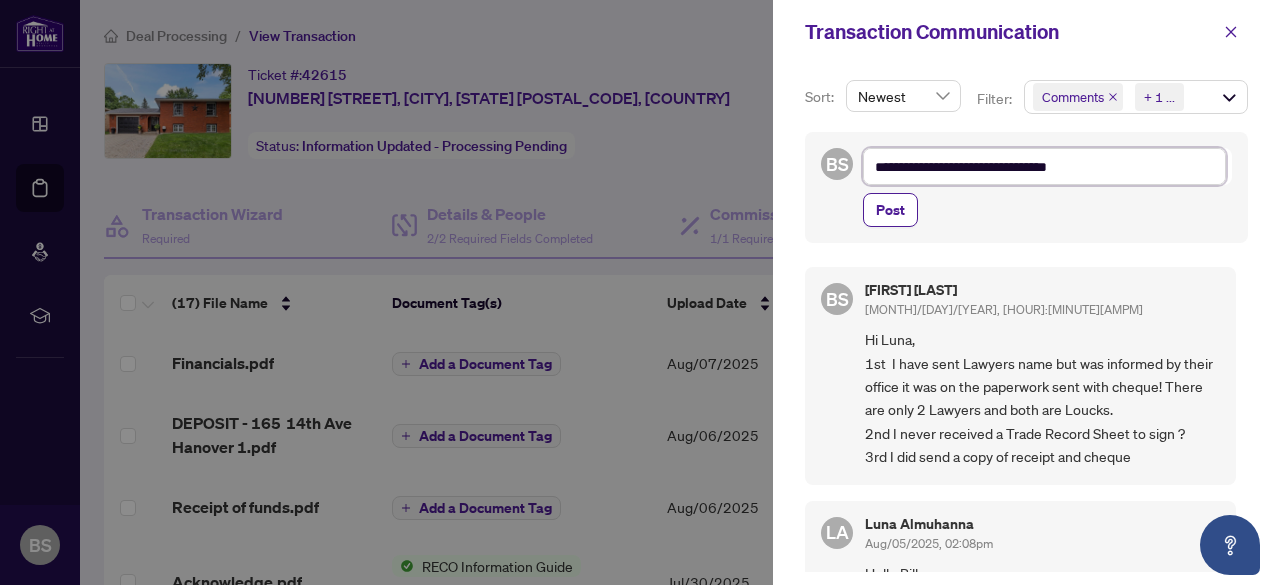 type on "**********" 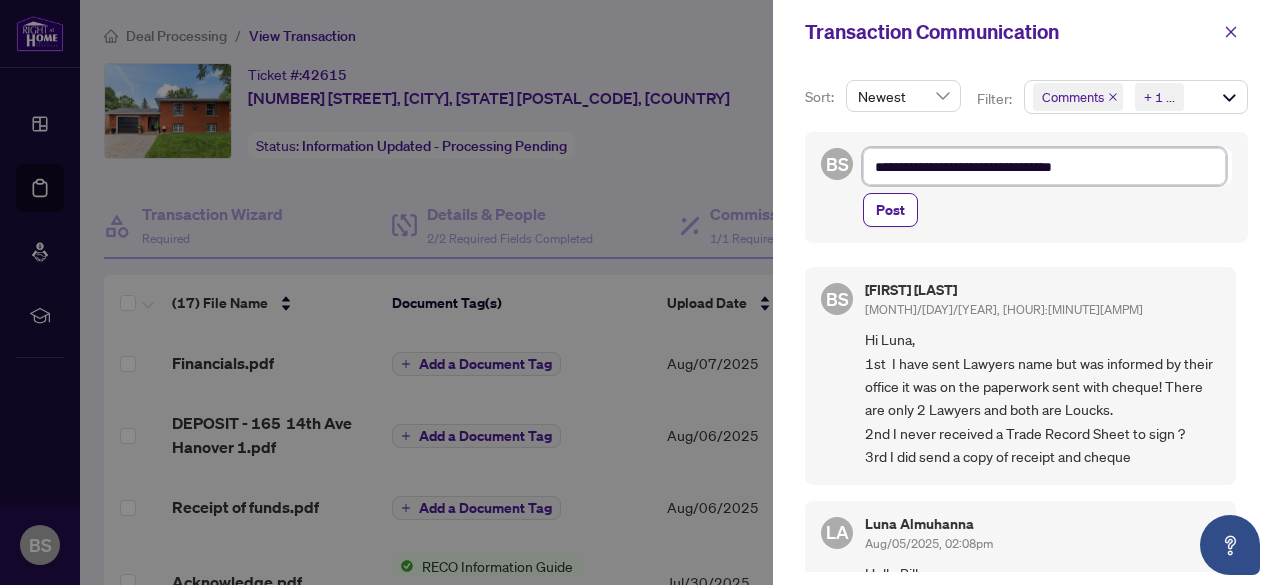 type on "**********" 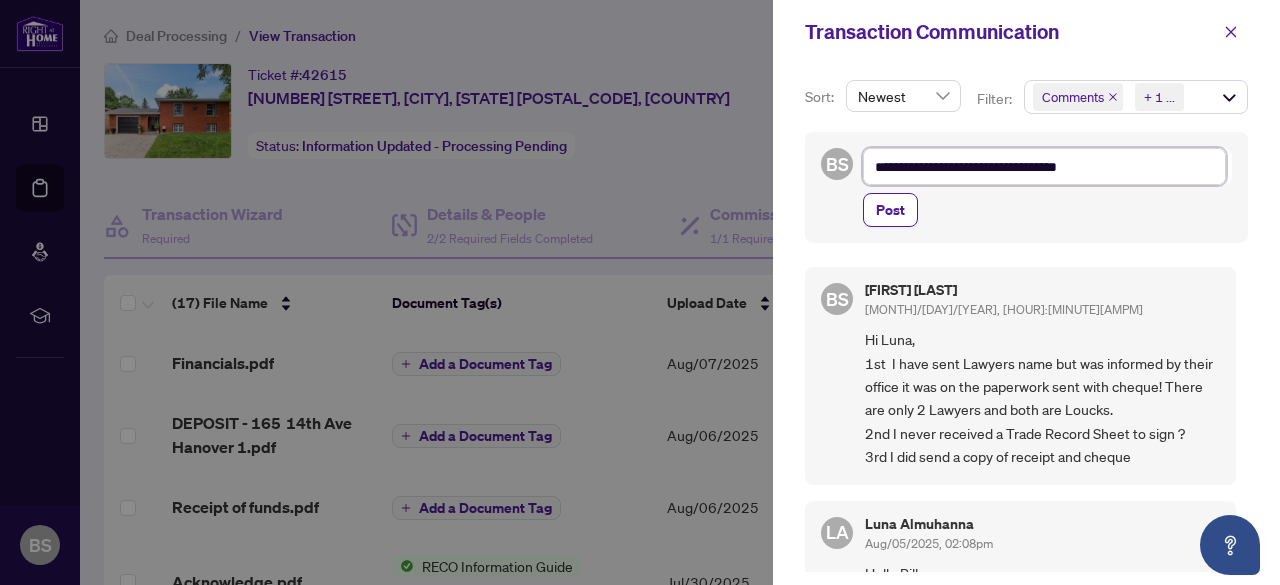 type on "**********" 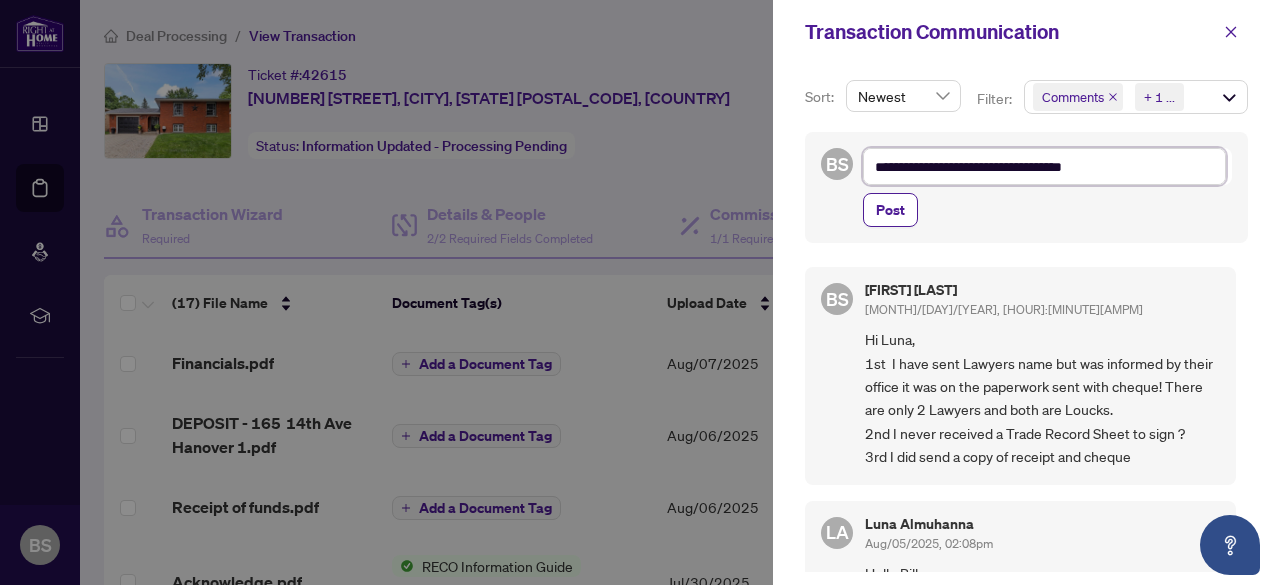 type on "**********" 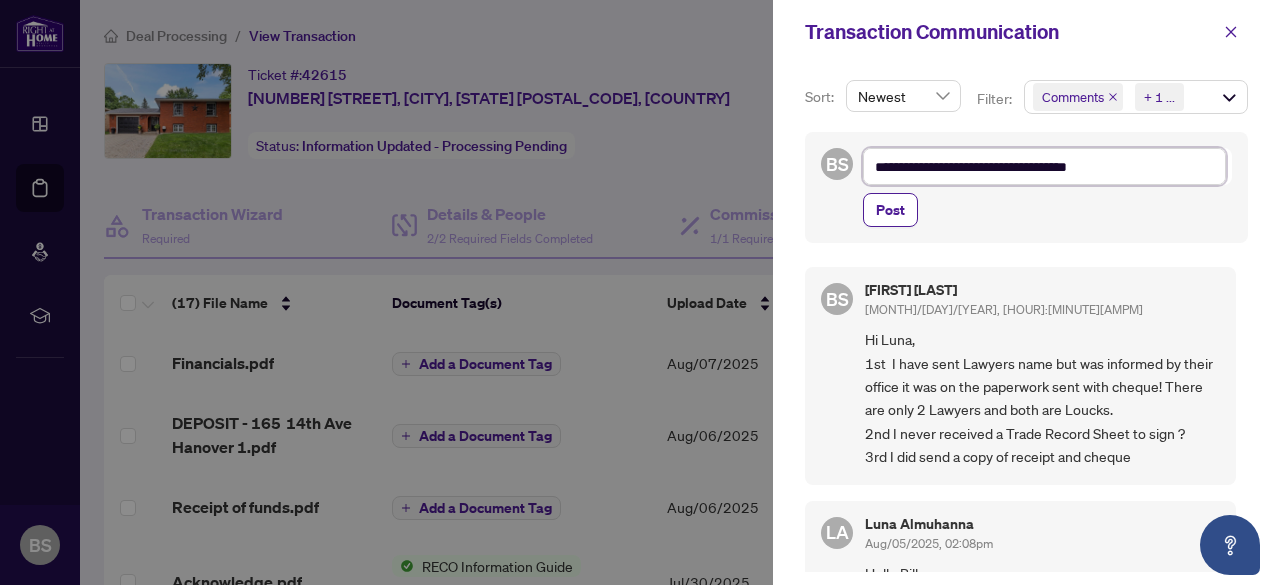 type on "**********" 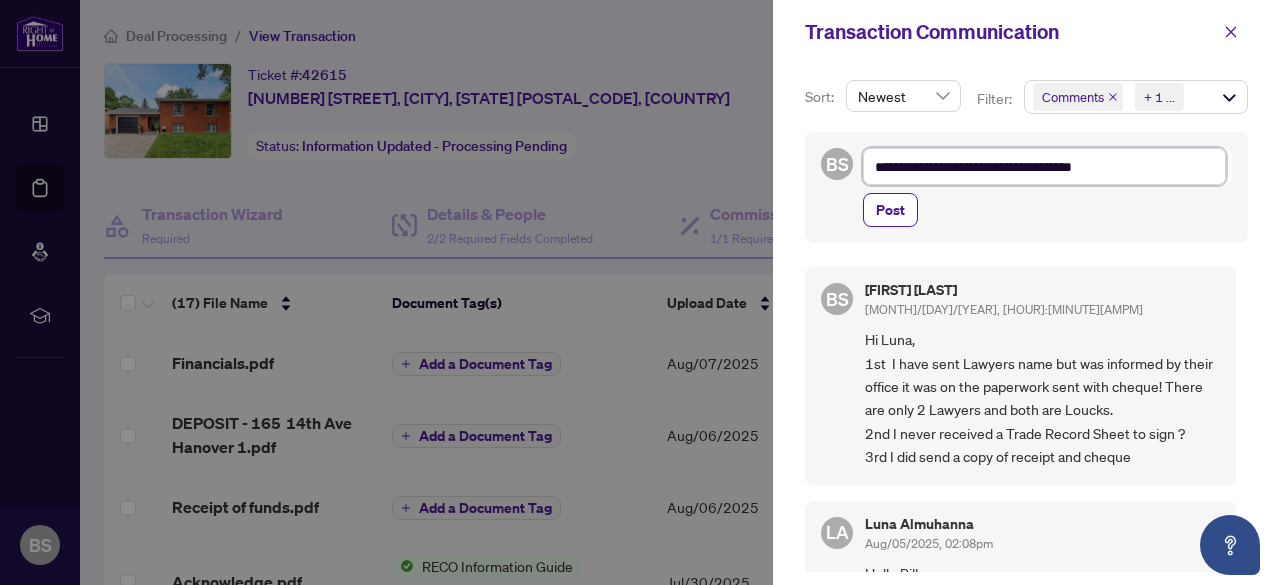 type on "**********" 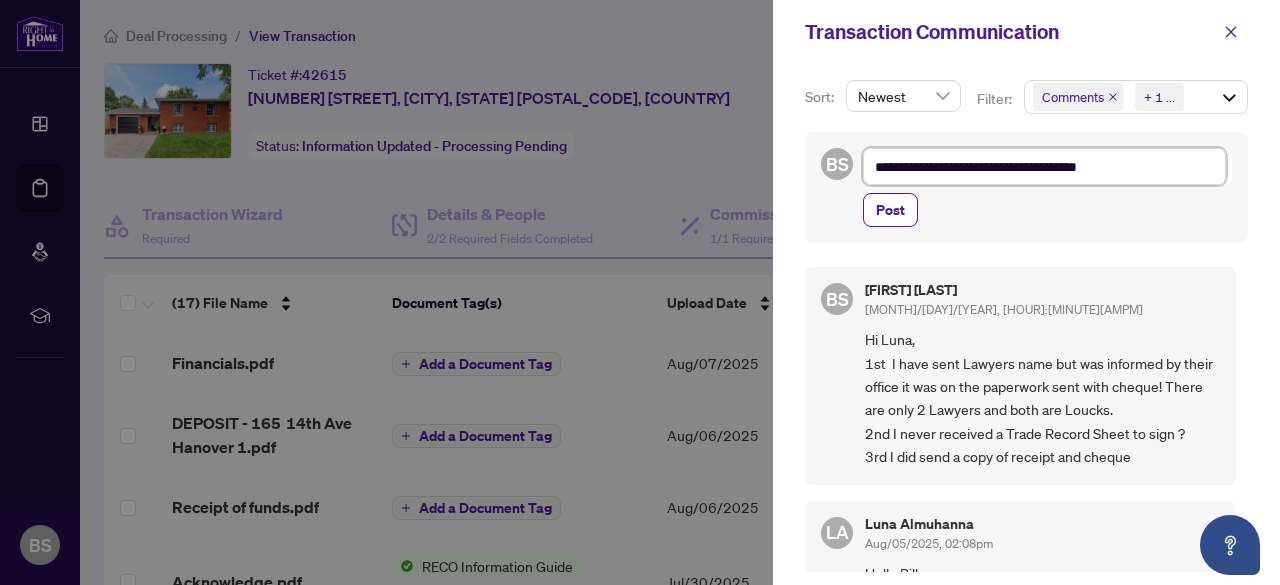 type on "**********" 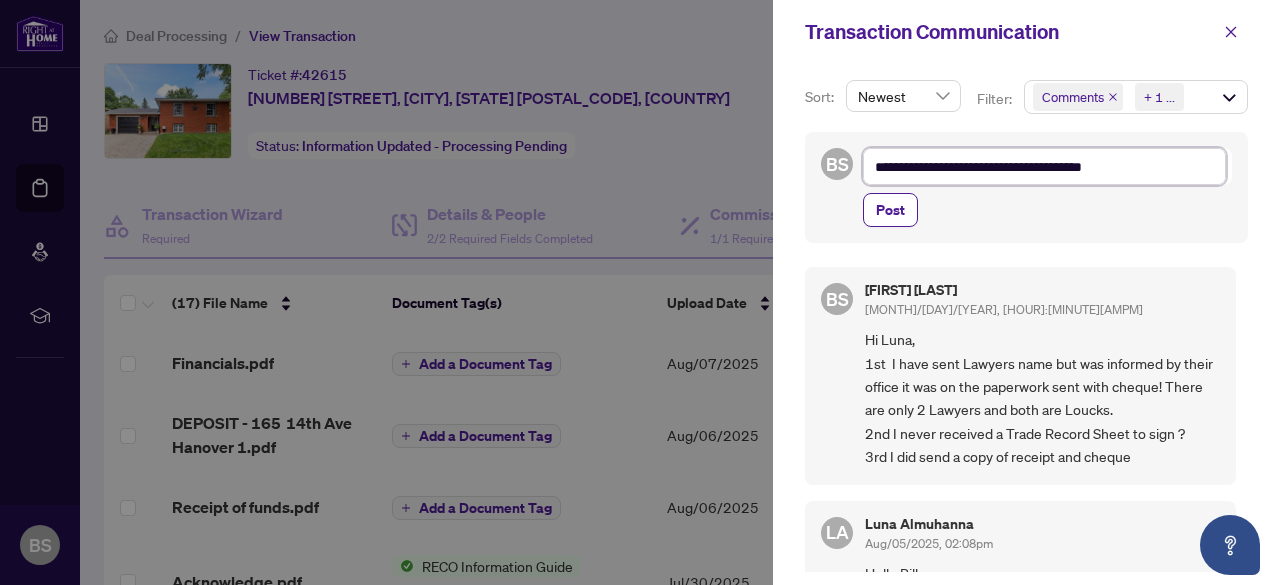 type on "**********" 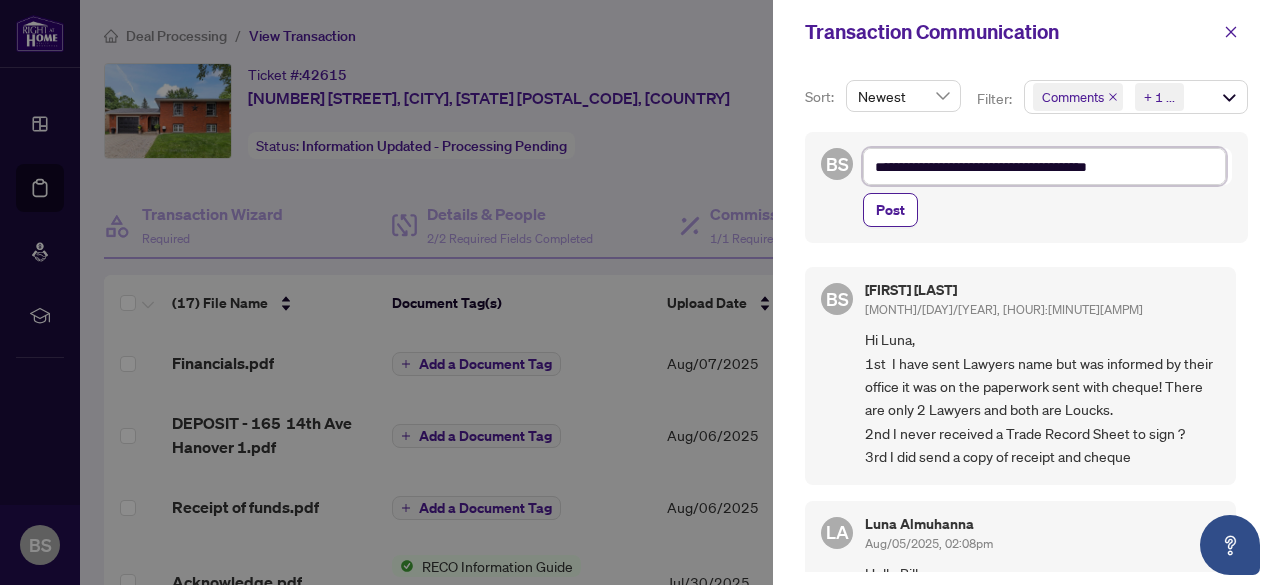 type on "**********" 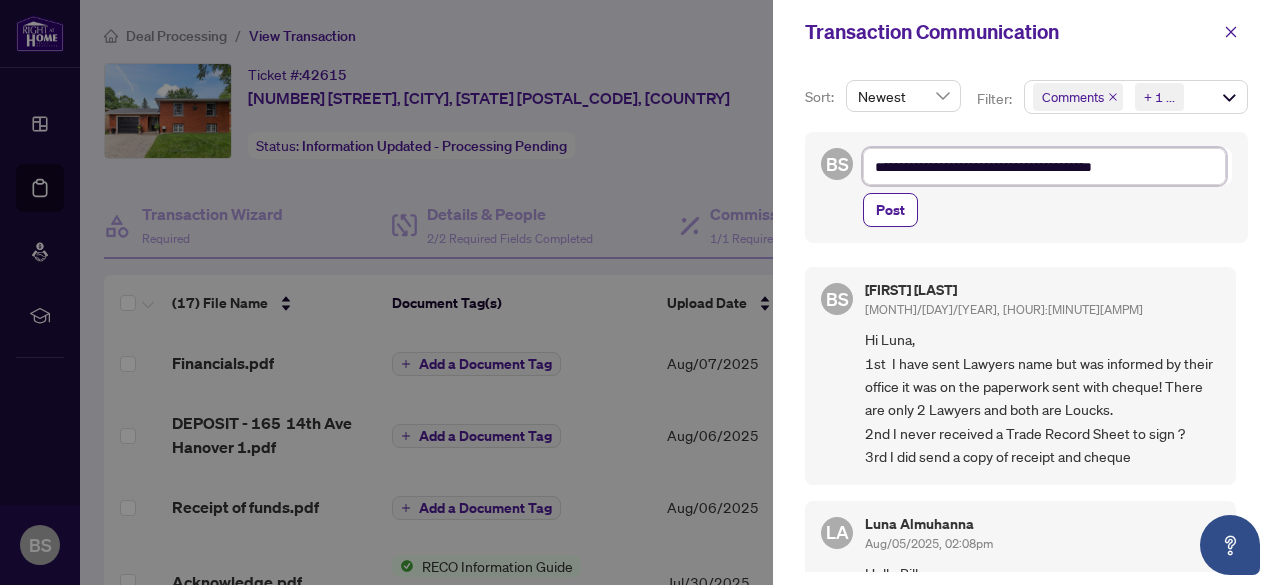 type on "**********" 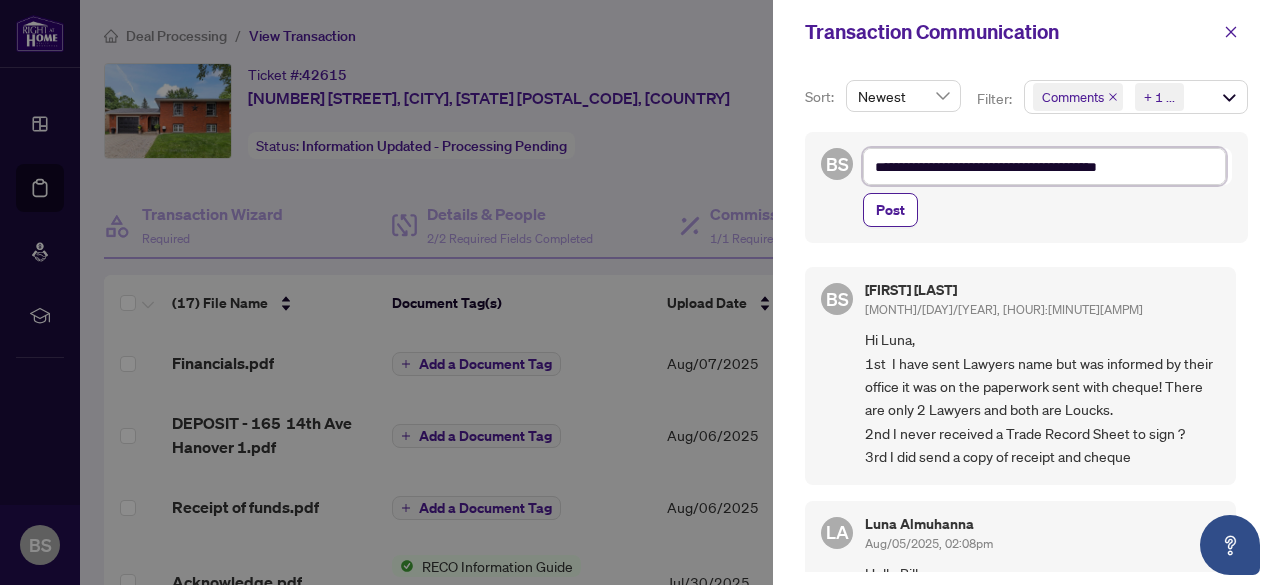 type on "**********" 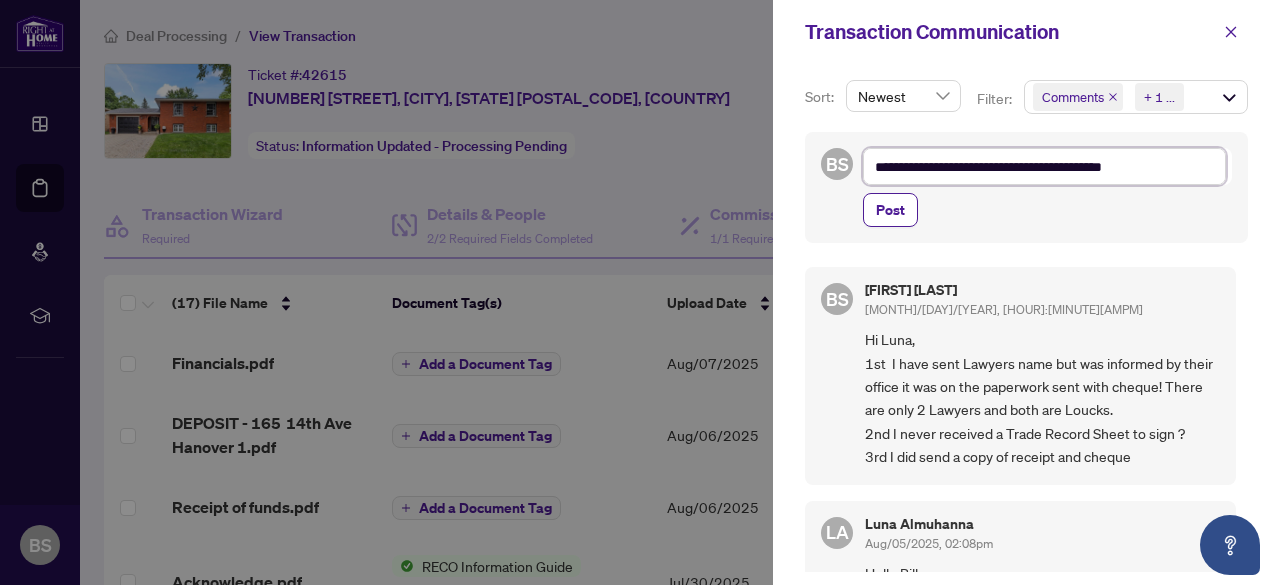 type on "**********" 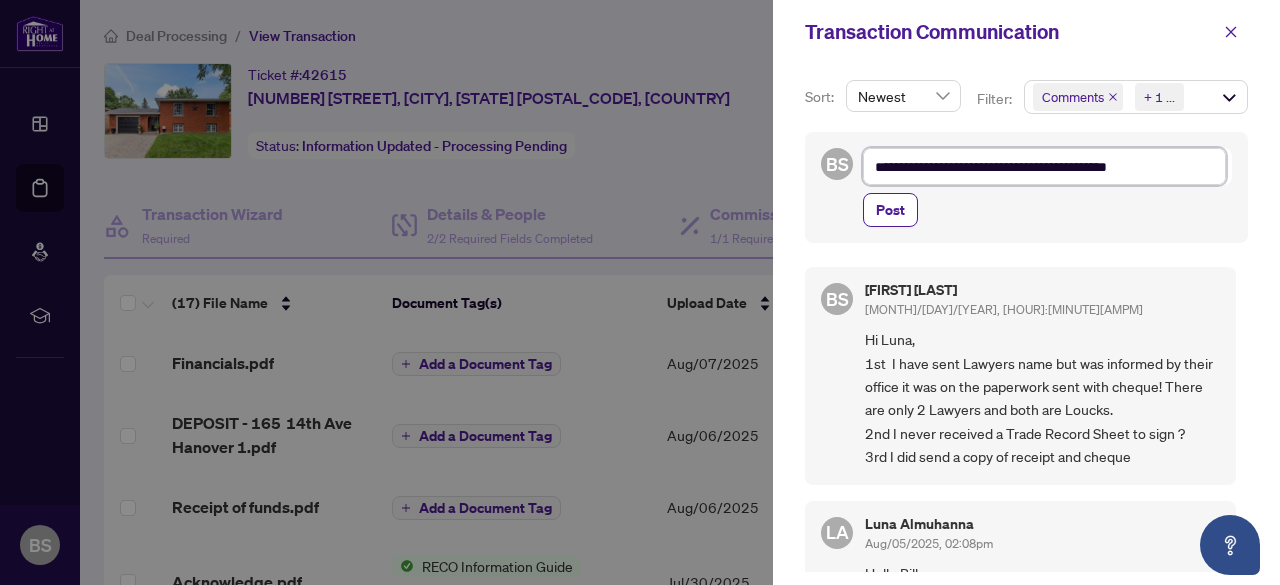type on "**********" 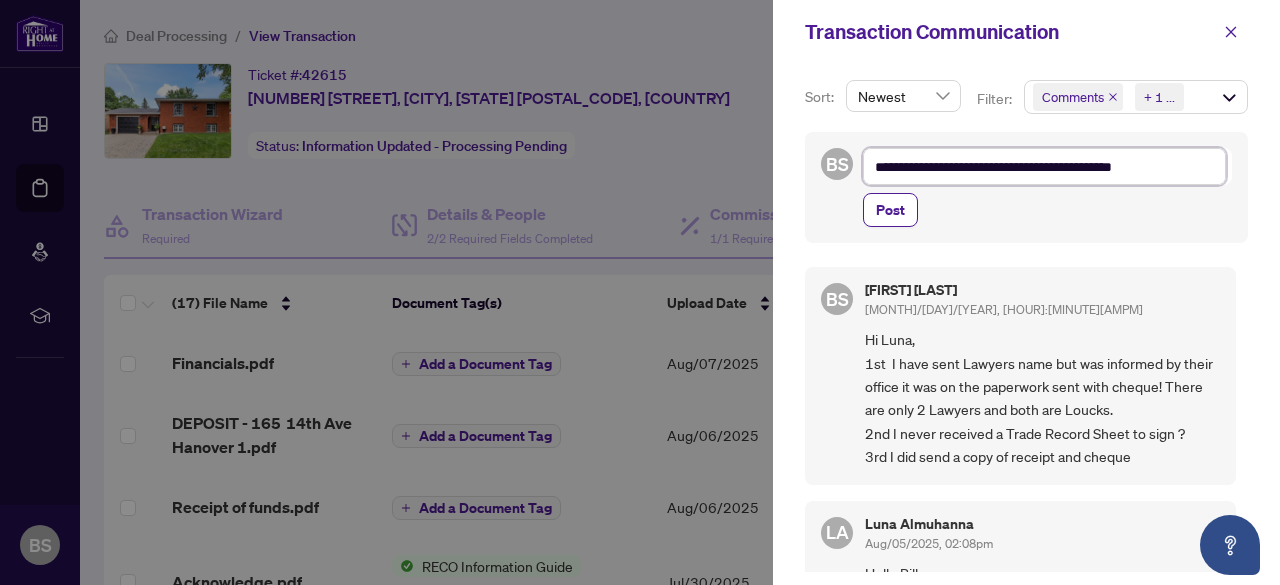 type on "**********" 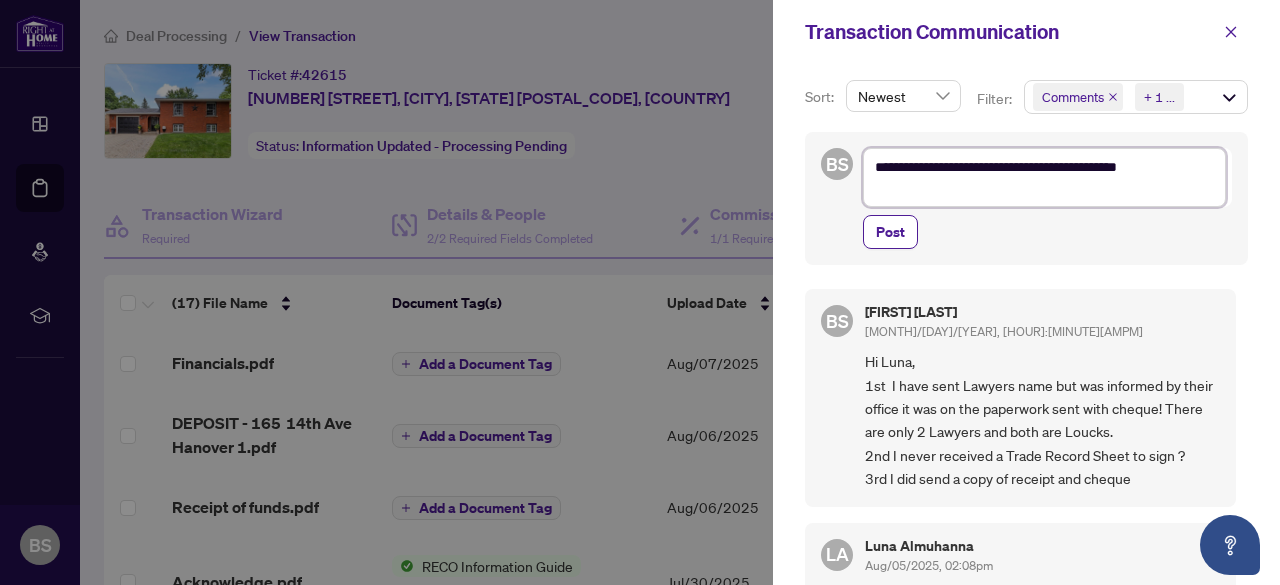 type on "**********" 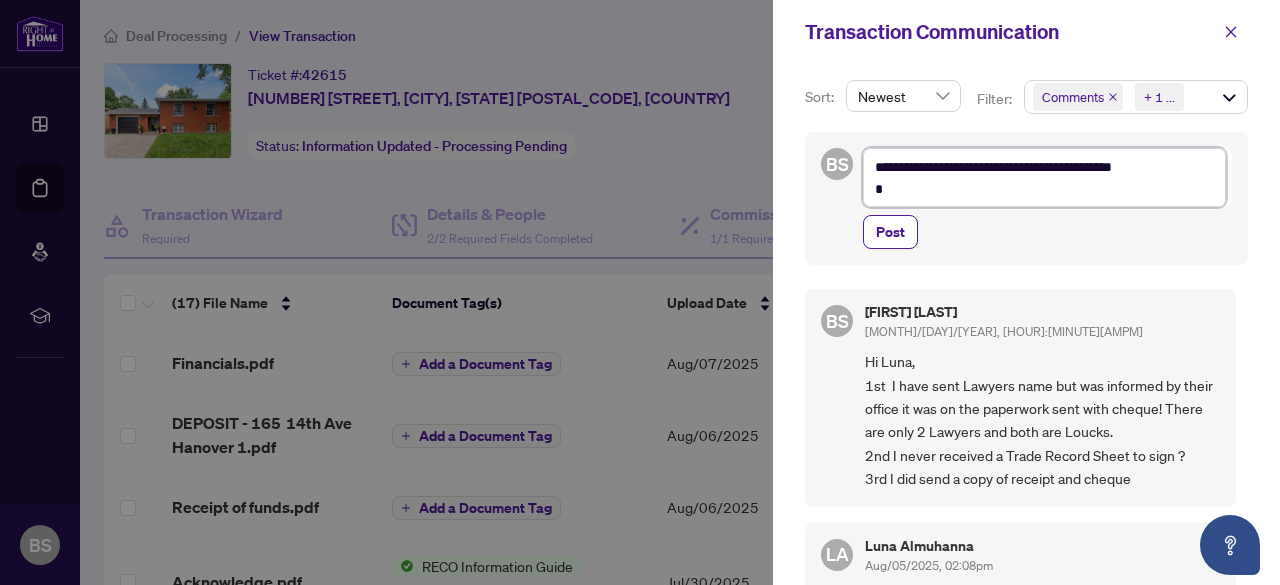 type on "**********" 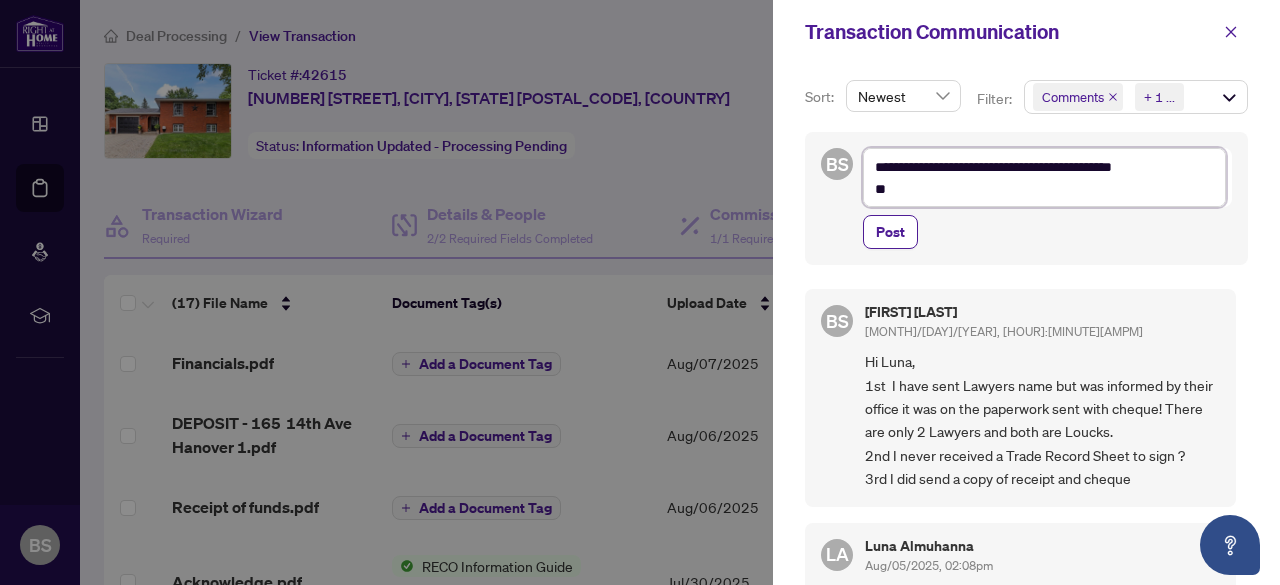type on "**********" 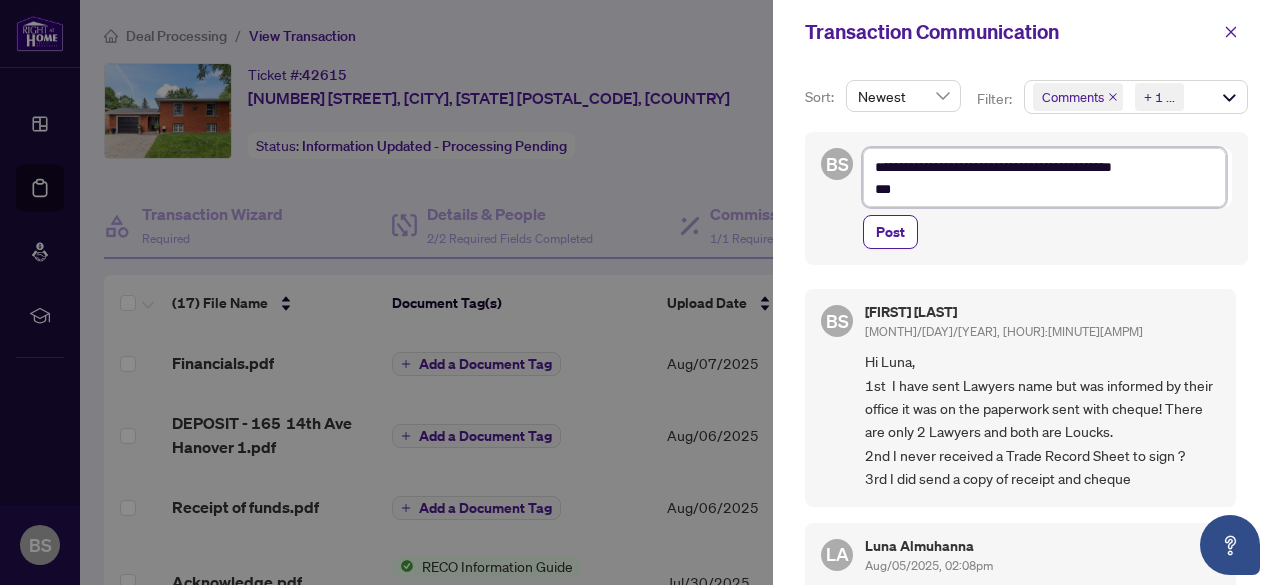type on "**********" 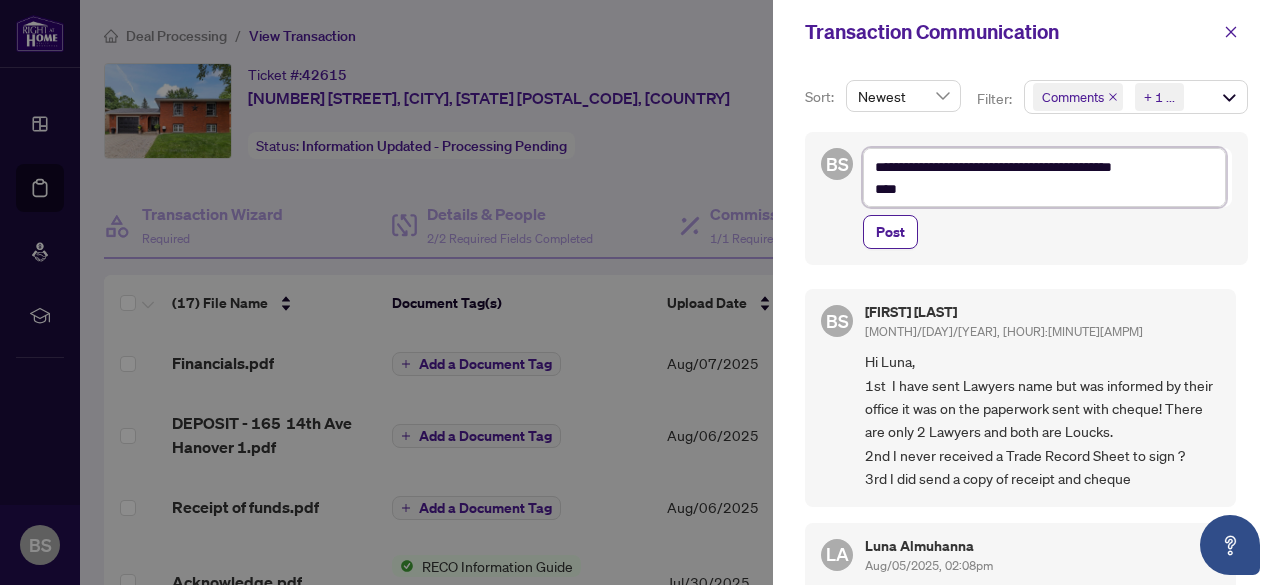 type on "**********" 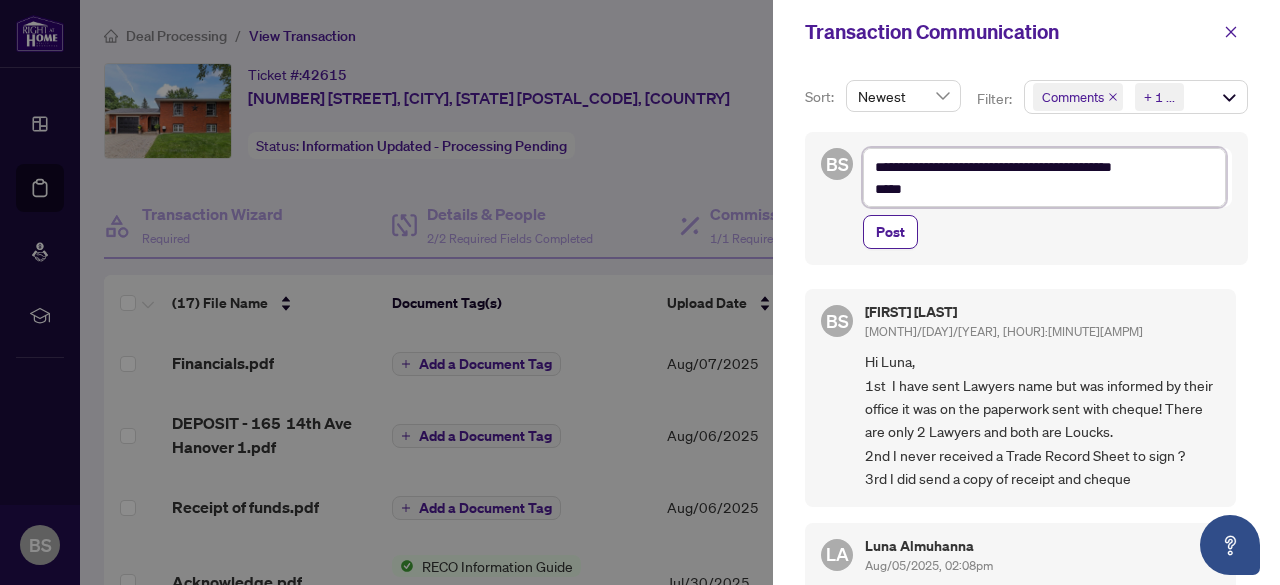 type on "**********" 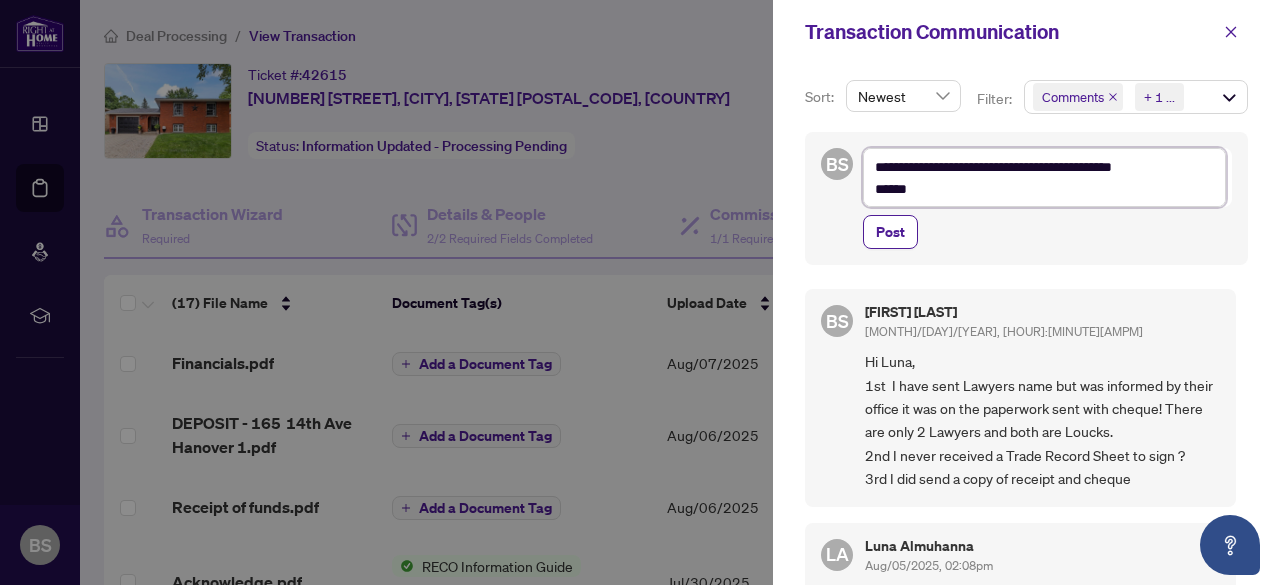 type on "**********" 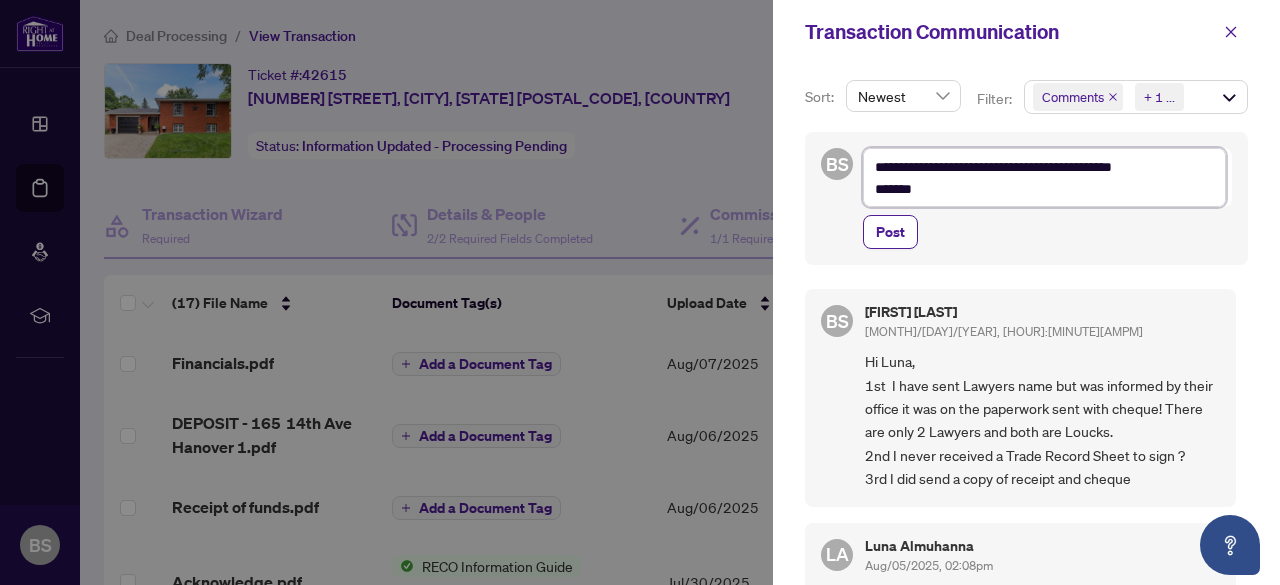 type on "**********" 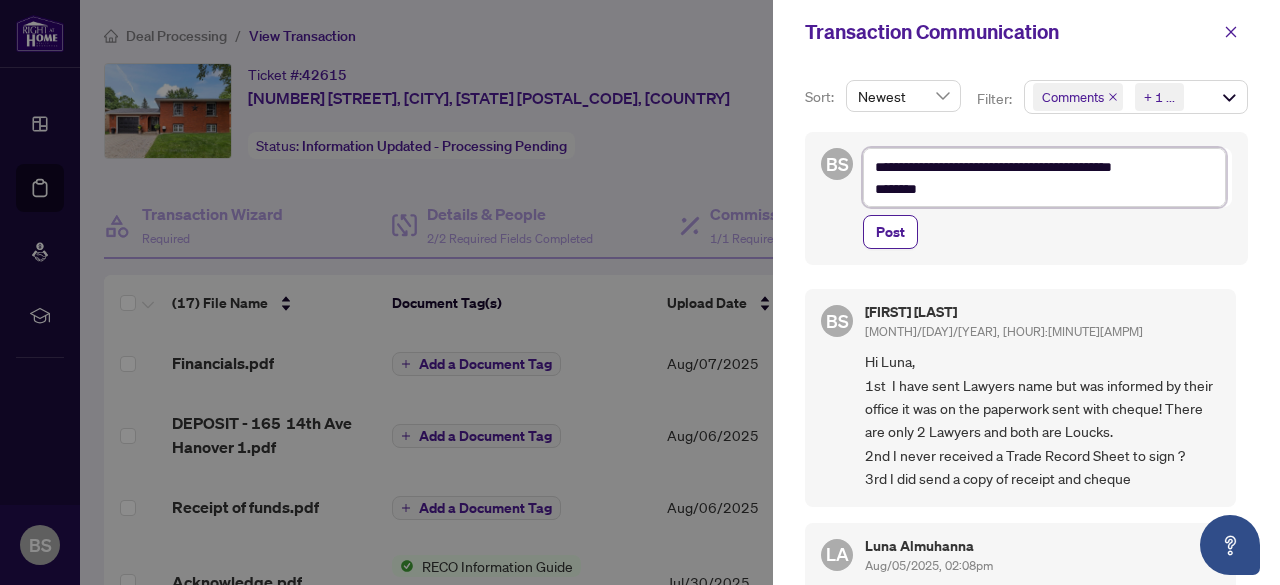 type on "**********" 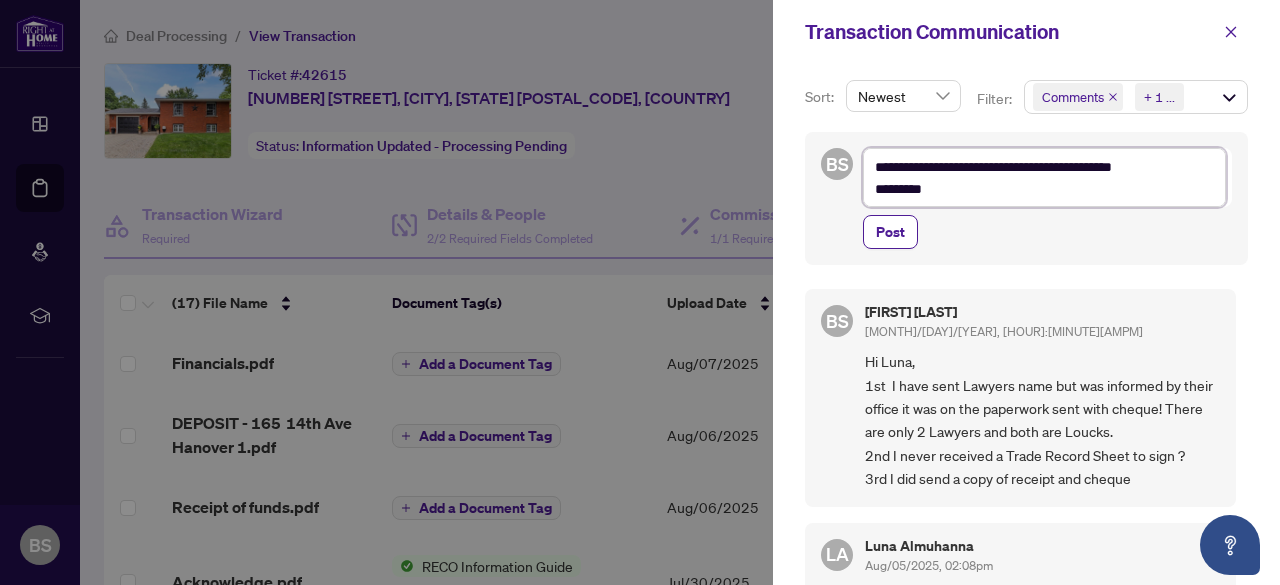 type on "**********" 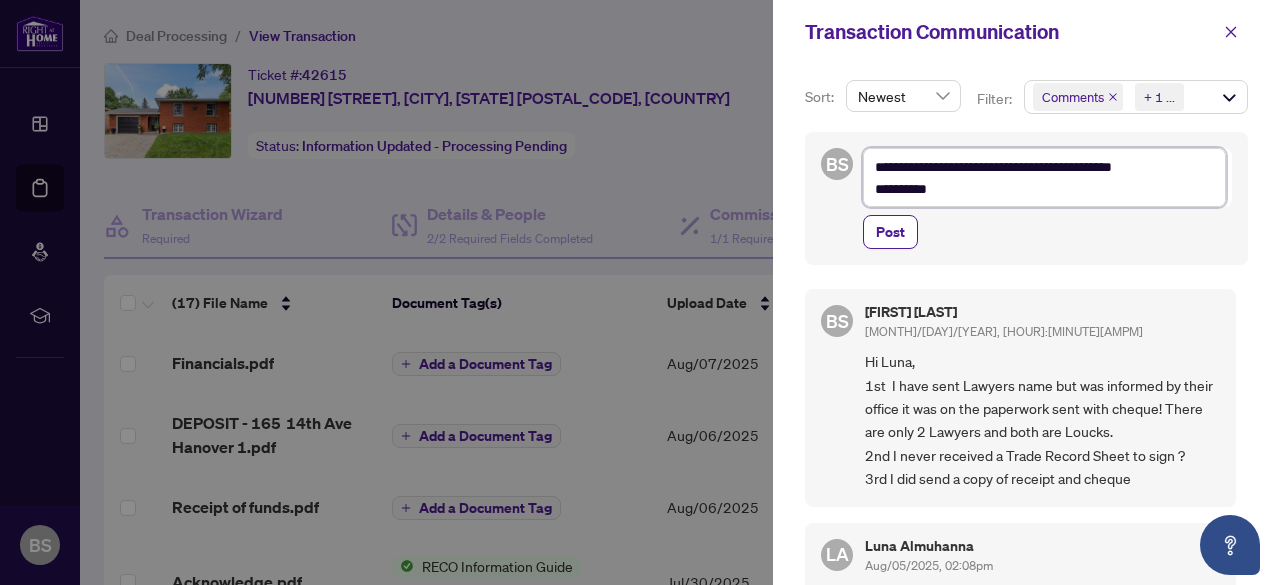 type on "**********" 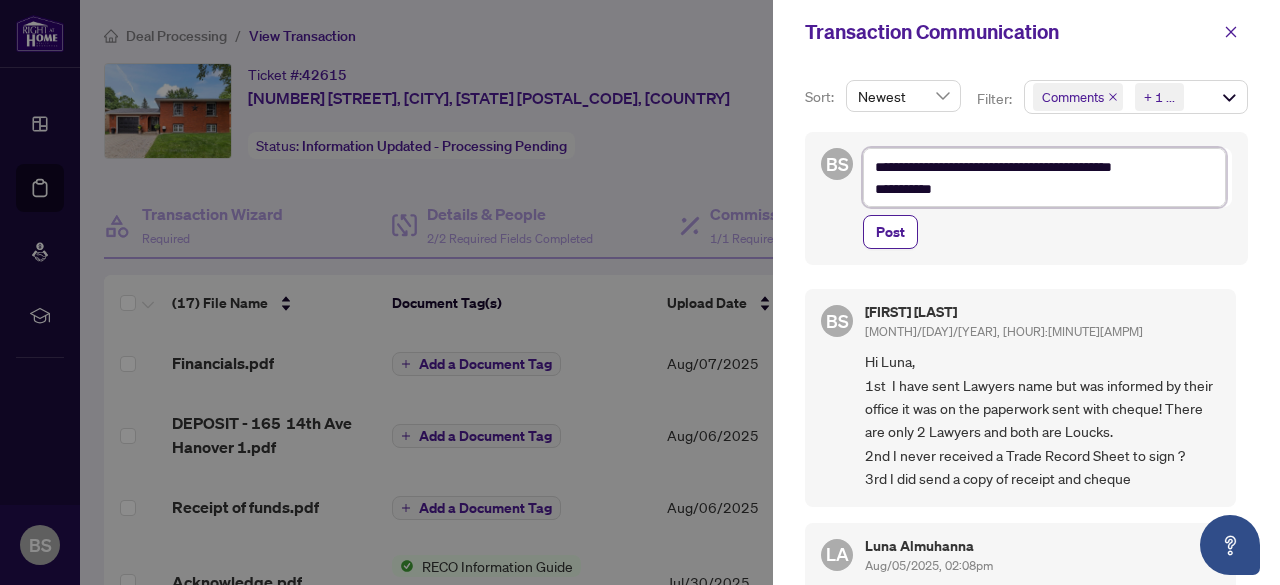 type on "**********" 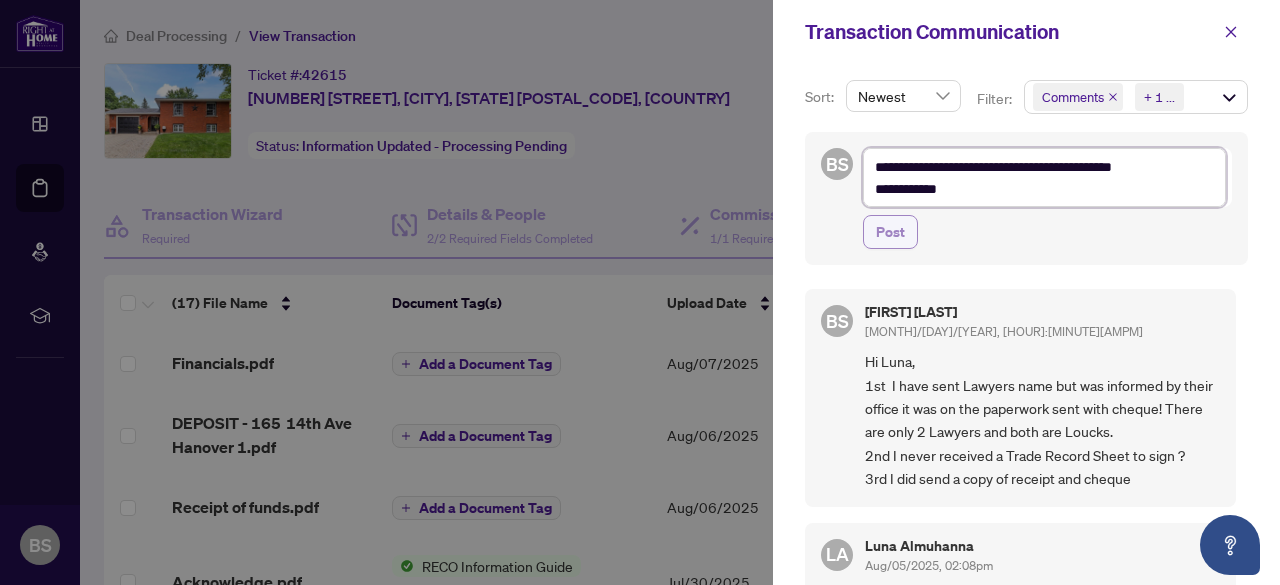 type on "**********" 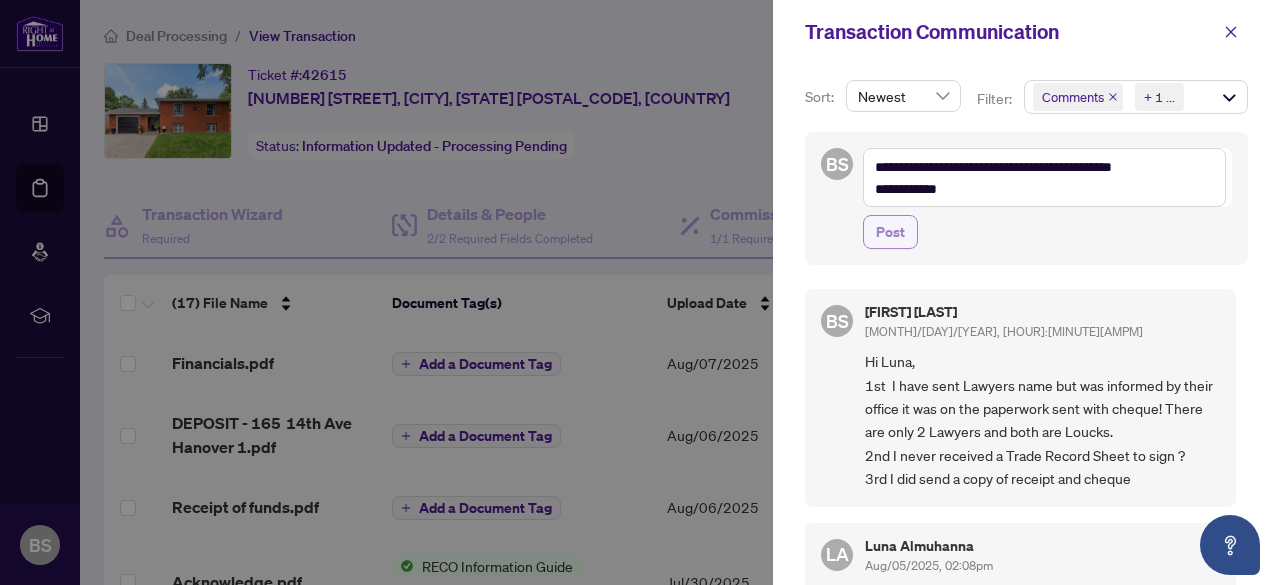 click on "Post" at bounding box center (890, 232) 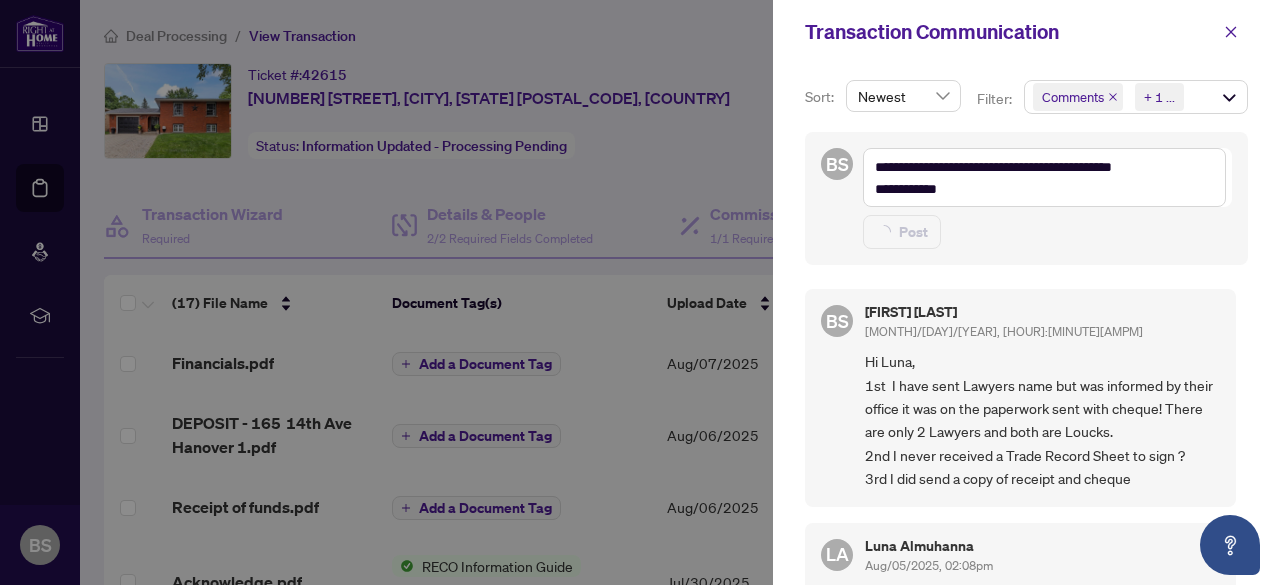 type 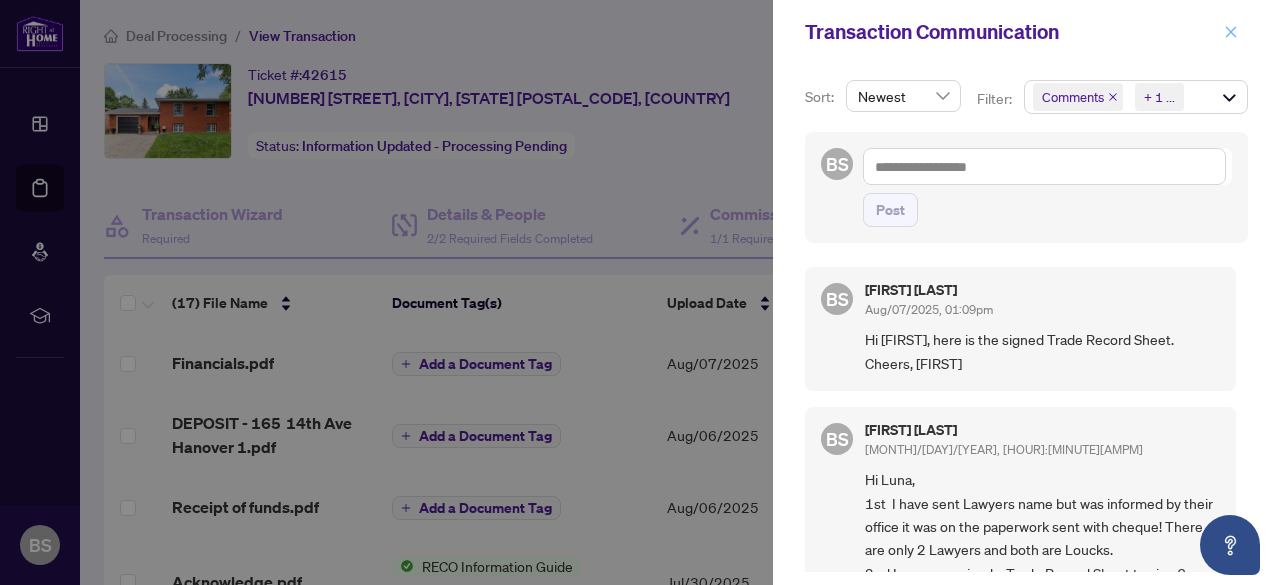 click 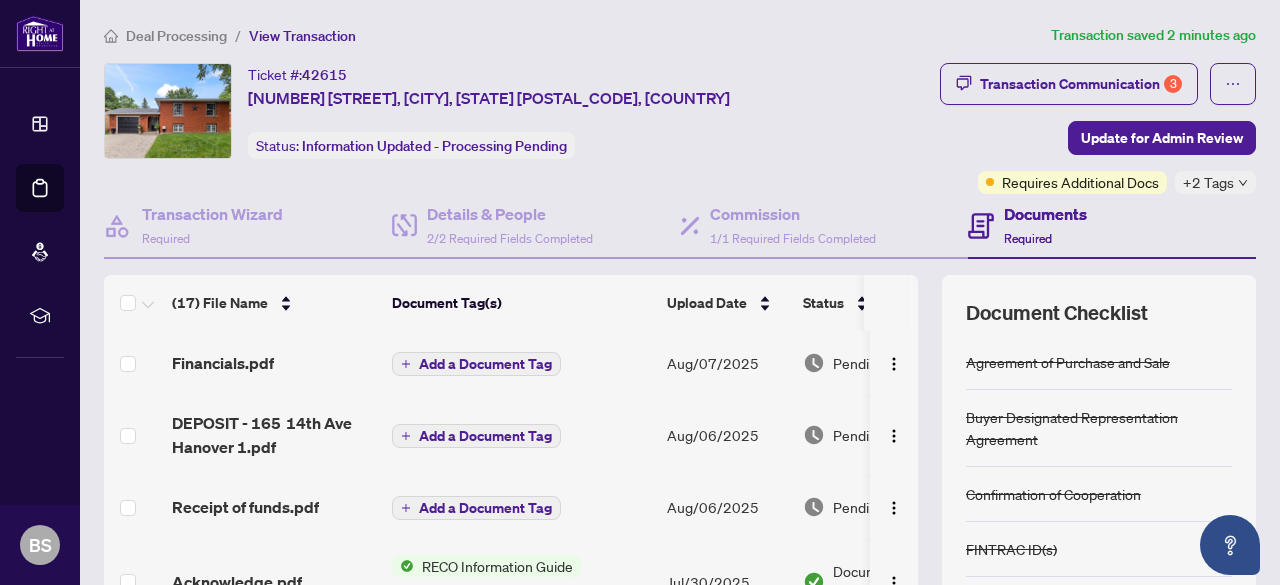 click on "Transaction Communication 3 Update for Admin Review Requires Additional Docs +2 Tags" at bounding box center [1047, 128] 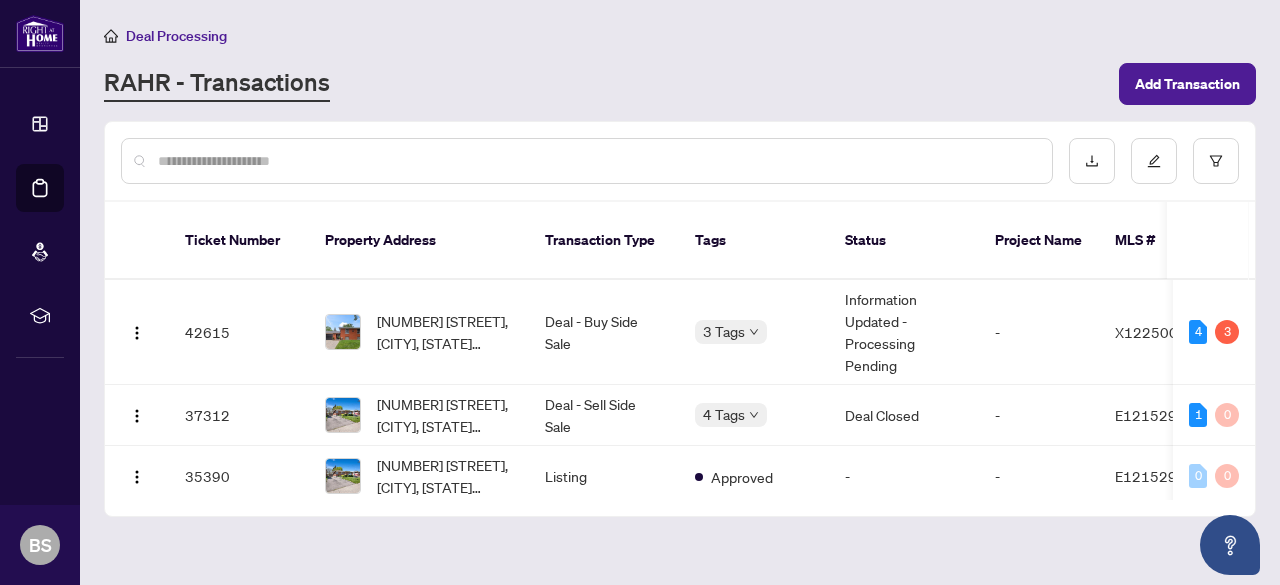 click on "Deal Processing RAHR - Transactions Add Transaction Ticket Number Property Address Transaction Type Tags Status Project Name MLS # Trade Number Last Updated By Last Modified Date Created By Created Date                             42615 [NUMBER] [STREET], [CITY], [STATE] [POSTAL_CODE], [COUNTRY] Deal - Buy Side Sale 3 Tags Information Updated - Processing Pending - X12250091 2511163 [FIRST] [LAST] [MONTH]/[DAY]/[YEAR] [FIRST] [LAST] [MONTH]/[DAY]/[YEAR] 4 3 37312 [NUMBER] [STREET], [CITY], [STATE] [POSTAL_CODE], [COUNTRY] Deal - Sell Side Sale 4 Tags Deal Closed - E12152930 2507651 [FIRST] [LAST] [MONTH]/[DAY]/[YEAR] [FIRST] [LAST] [MONTH]/[DAY]/[YEAR] 1 0 35390 [NUMBER] [STREET], [CITY], [STATE] [POSTAL_CODE], [COUNTRY] Listing Approved - - E12152930 2507651 [FIRST] [LAST] [MONTH]/[DAY]/[YEAR] [FIRST] [LAST] [MONTH]/[DAY]/[YEAR] 0 0" at bounding box center [680, 292] 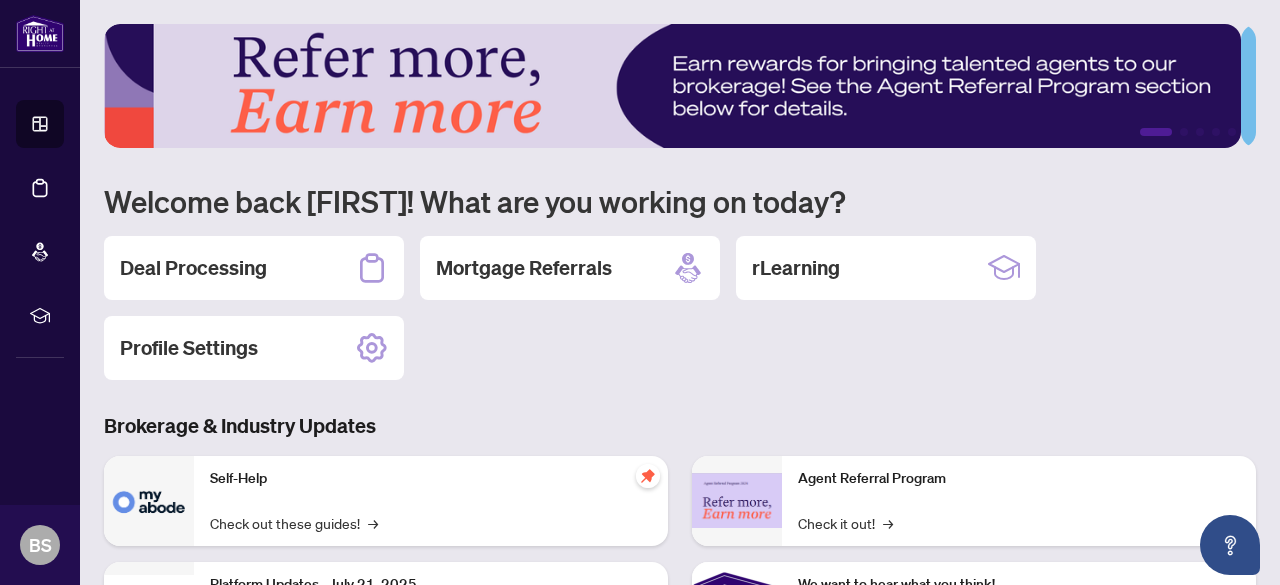 click on "Deal Processing Mortgage Referrals rLearning Profile Settings" at bounding box center [680, 308] 